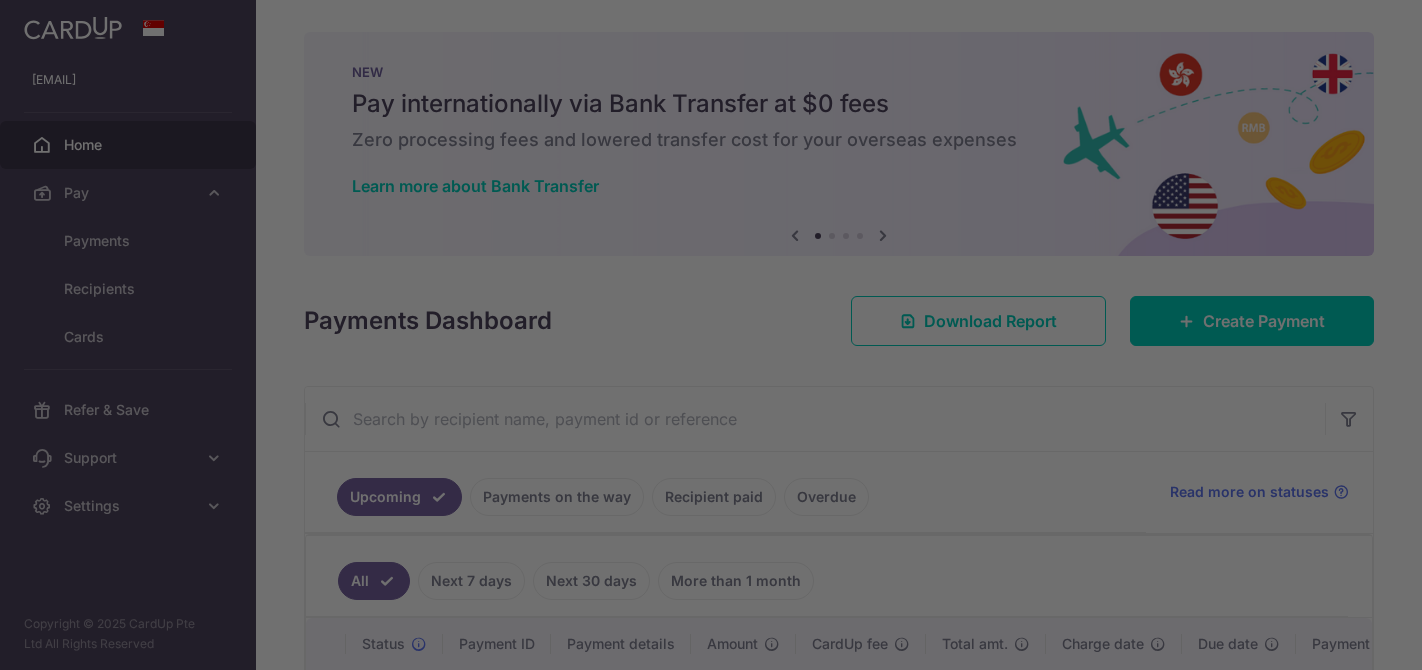 scroll, scrollTop: 0, scrollLeft: 0, axis: both 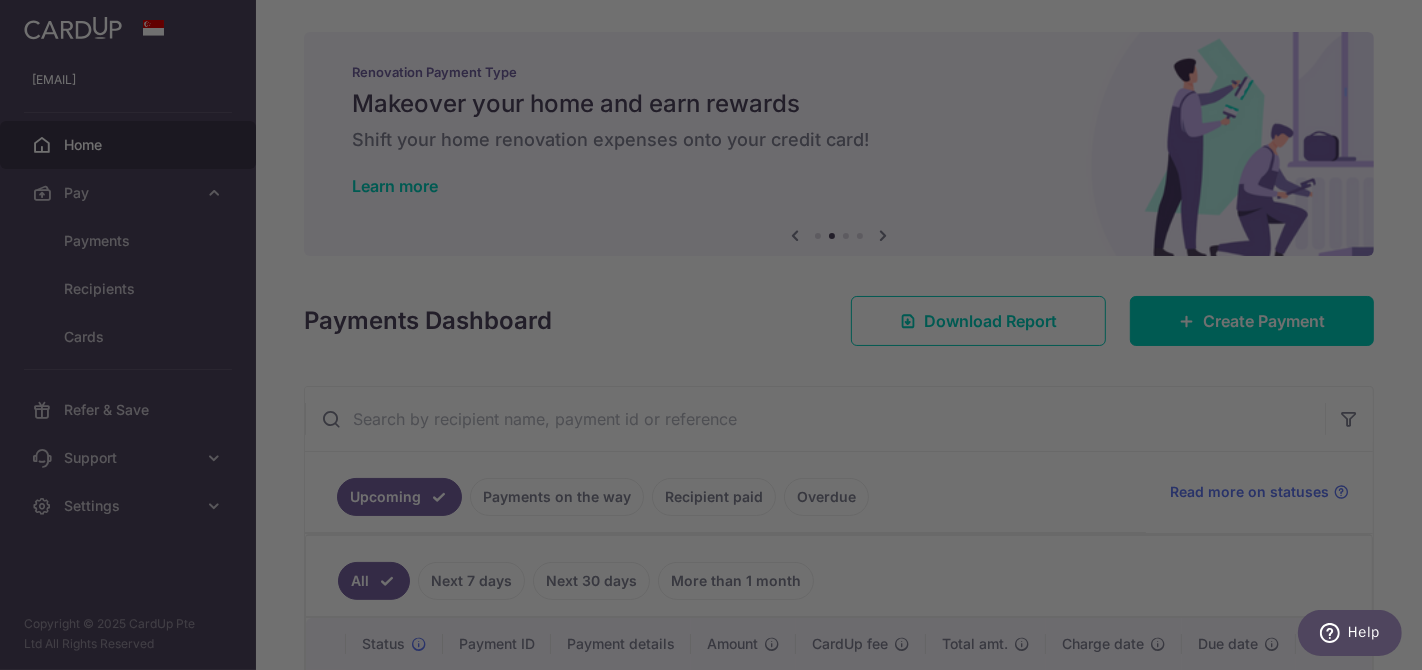 click at bounding box center [718, 338] 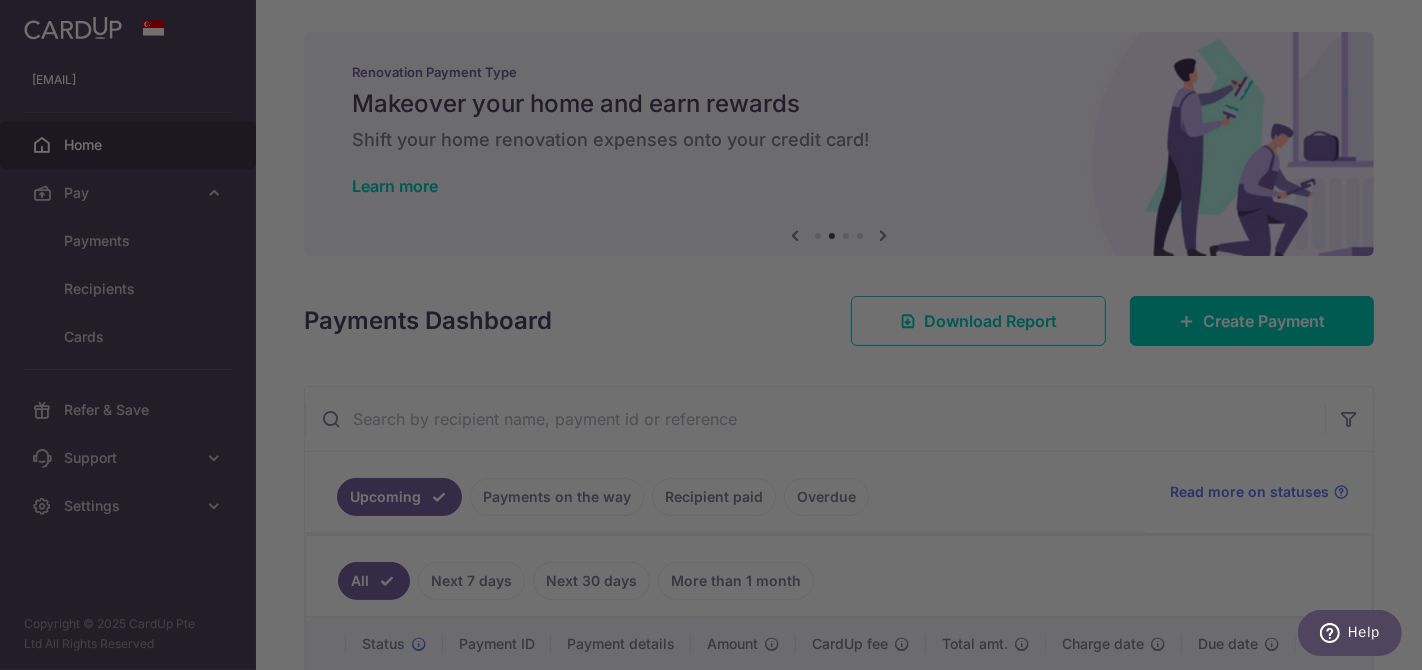 click at bounding box center (718, 338) 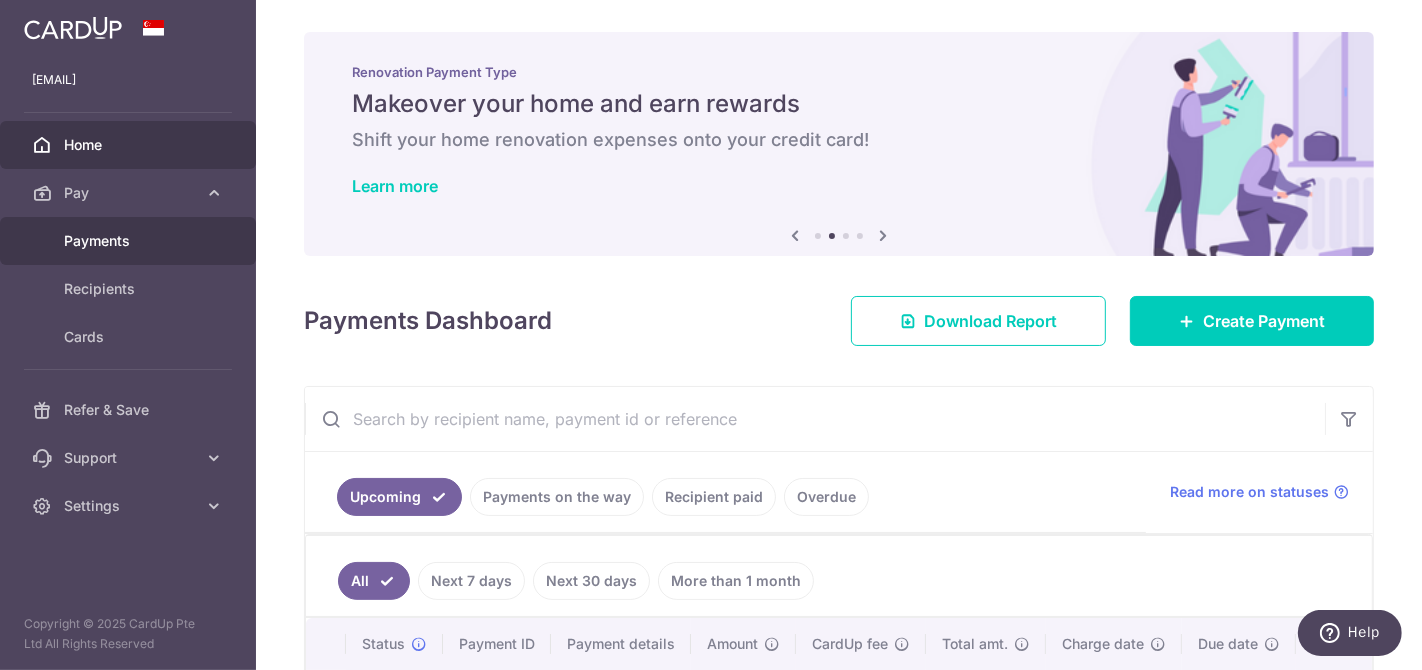 click on "Payments" at bounding box center [130, 241] 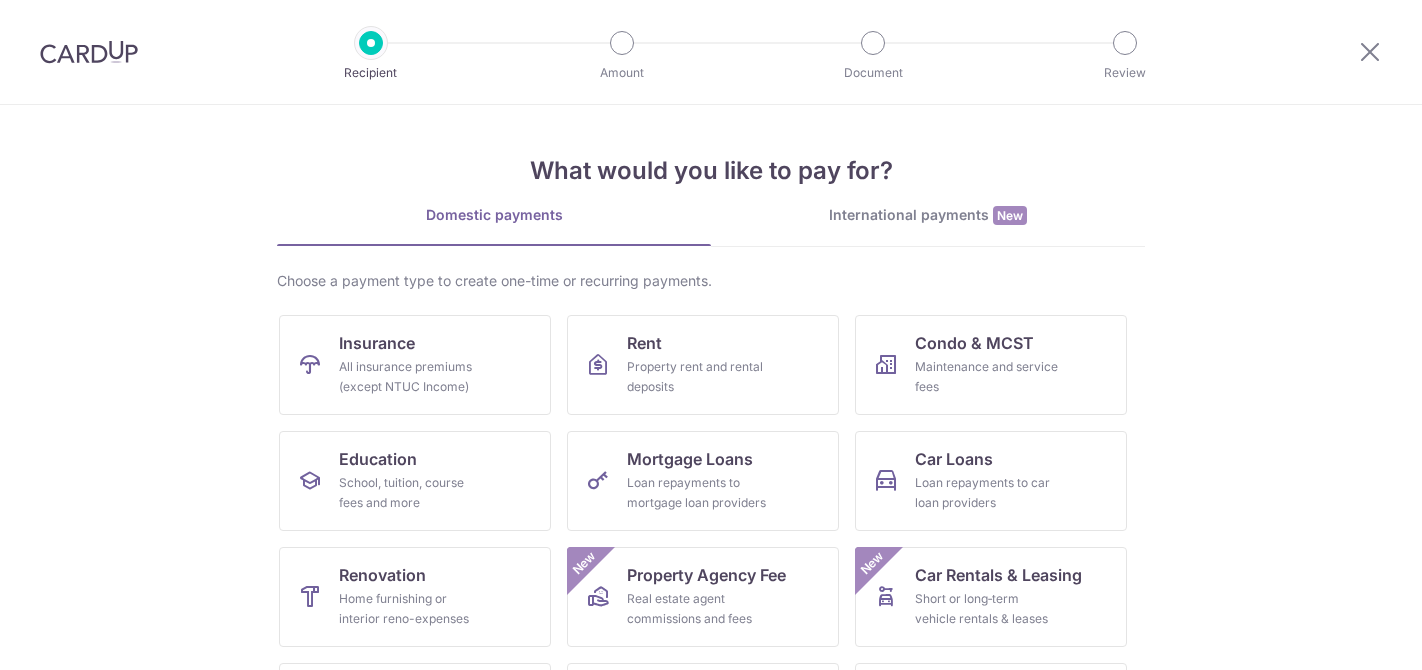 scroll, scrollTop: 0, scrollLeft: 0, axis: both 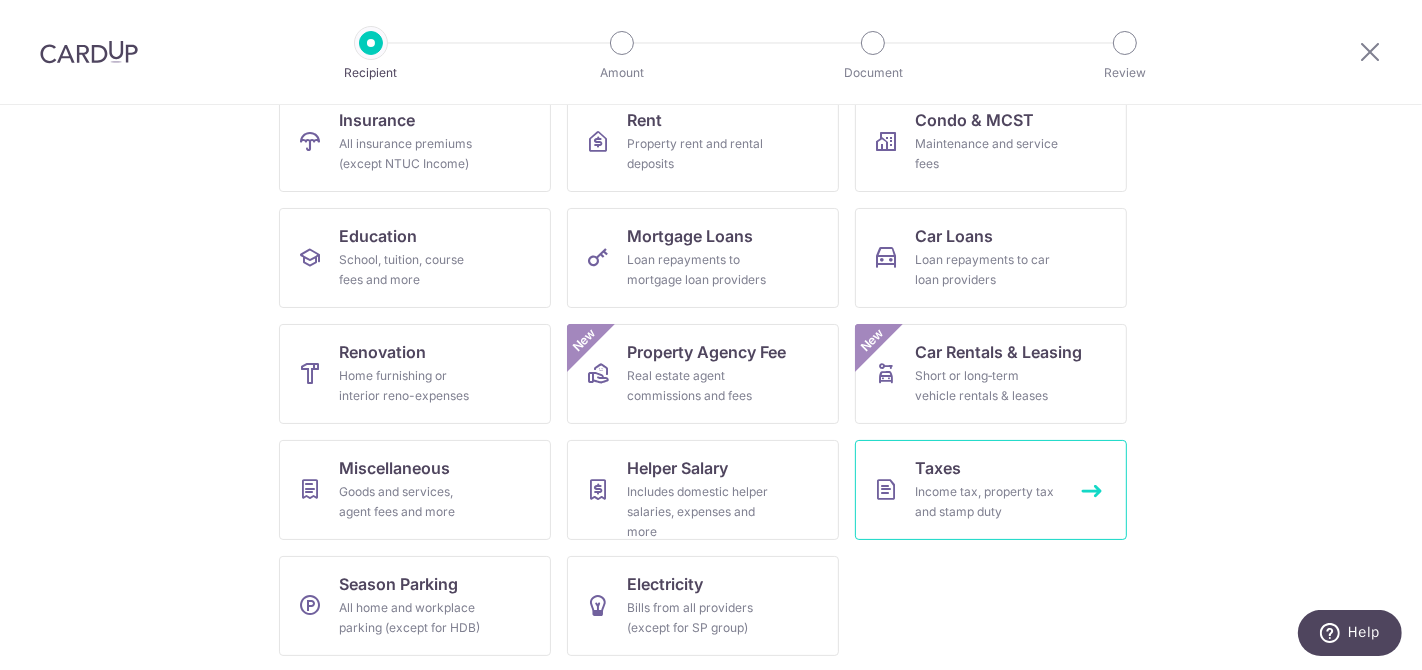 click on "Taxes" at bounding box center (938, 468) 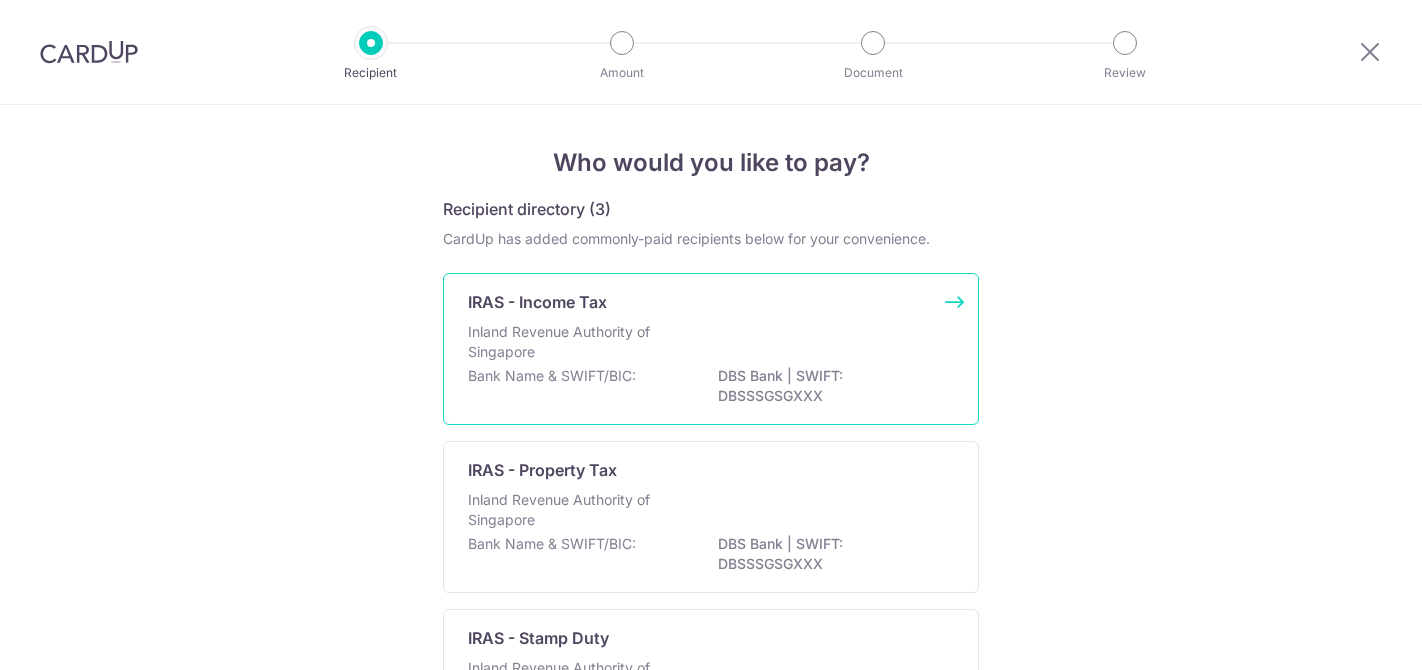 scroll, scrollTop: 0, scrollLeft: 0, axis: both 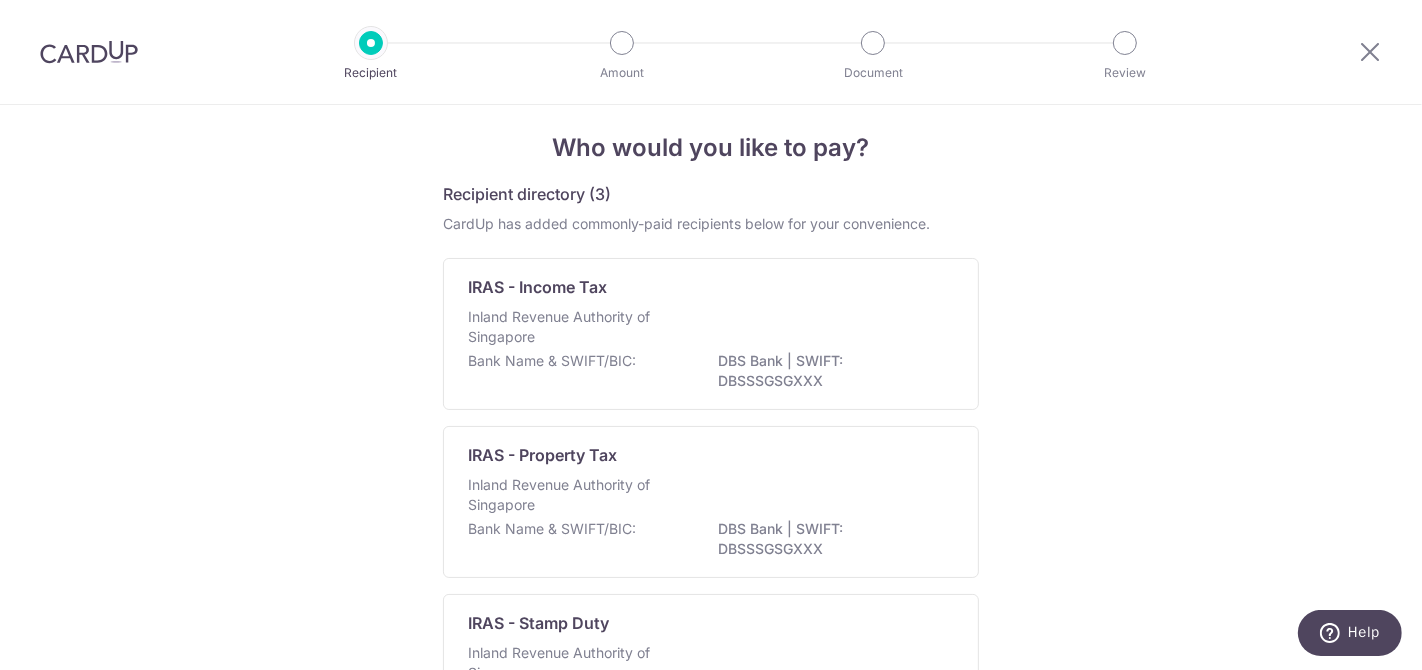 click on "Recipient directory (3)
CardUp has added commonly-paid recipients below for your convenience.
IRAS - Income Tax
Inland Revenue Authority of Singapore
Bank Name & SWIFT/BIC:
DBS Bank | SWIFT: DBSSSGSGXXX
IRAS - Property Tax
Inland Revenue Authority of Singapore
Bank Name & SWIFT/BIC:
DBS Bank | SWIFT: DBSSSGSGXXX
IRAS - Stamp Duty
Inland Revenue Authority of Singapore
Bank Name & SWIFT/BIC:
DBS Bank | SWIFT: DBSSSGSGXXX" at bounding box center [711, 472] 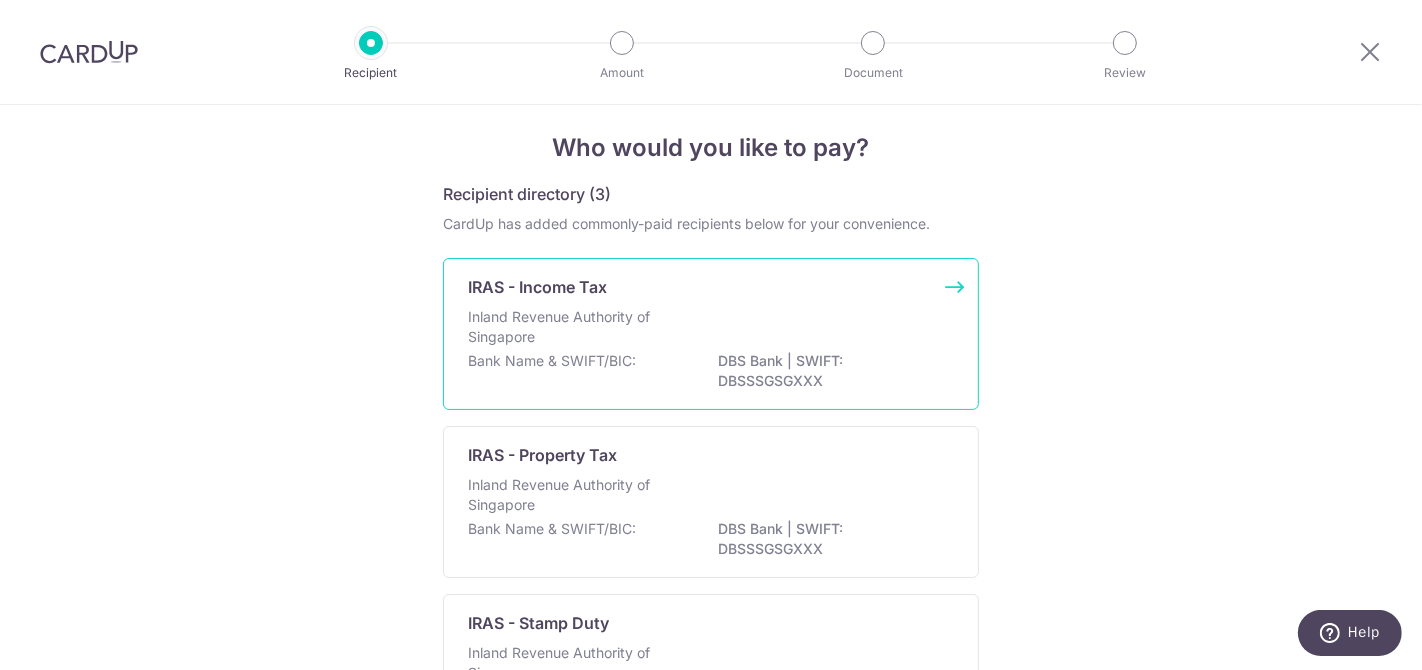click on "IRAS - Income Tax
Inland Revenue Authority of Singapore
Bank Name & SWIFT/BIC:
DBS Bank | SWIFT: DBSSSGSGXXX" at bounding box center [711, 334] 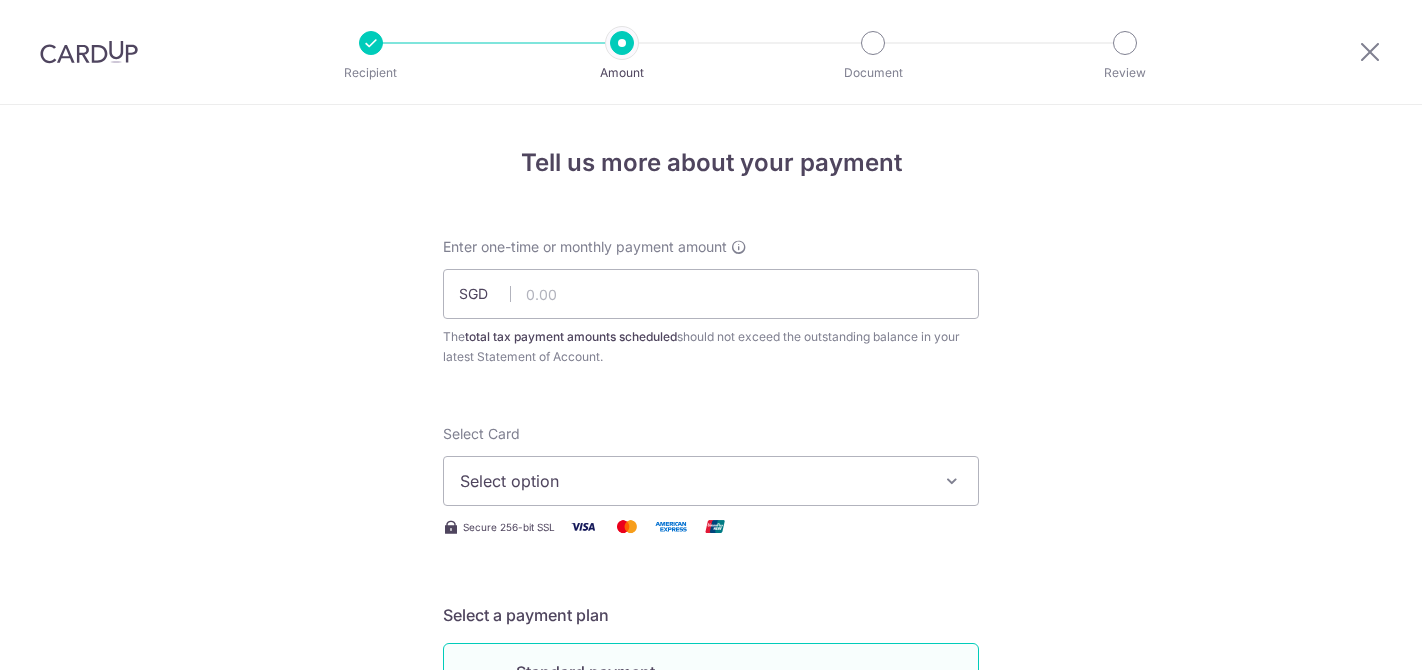 scroll, scrollTop: 0, scrollLeft: 0, axis: both 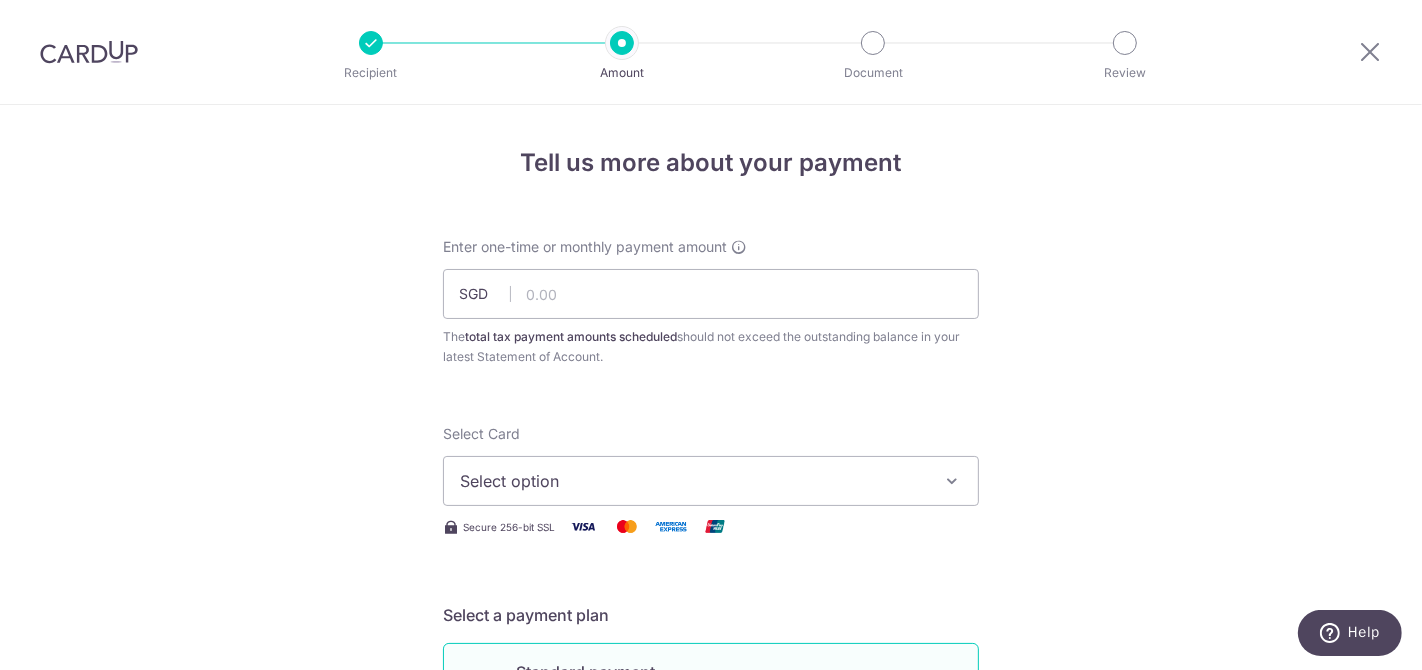 click on "Select option" at bounding box center [693, 481] 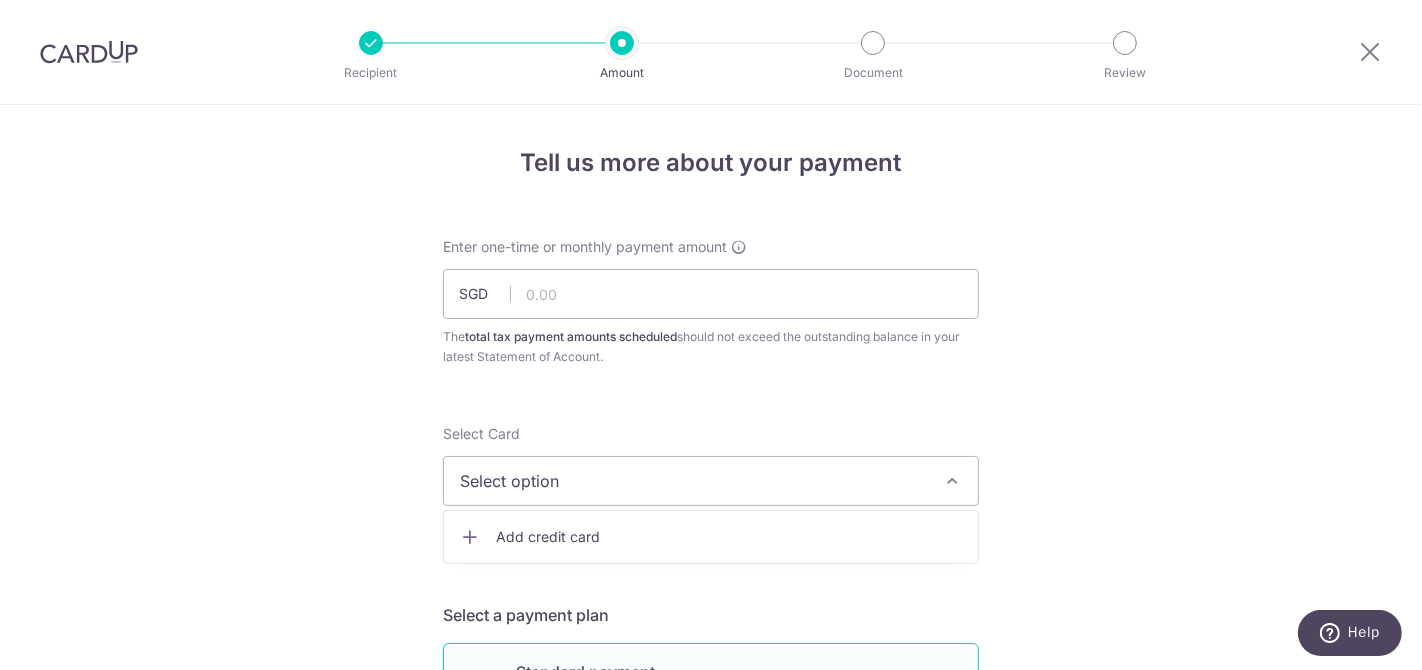 click on "Add credit card" at bounding box center [711, 537] 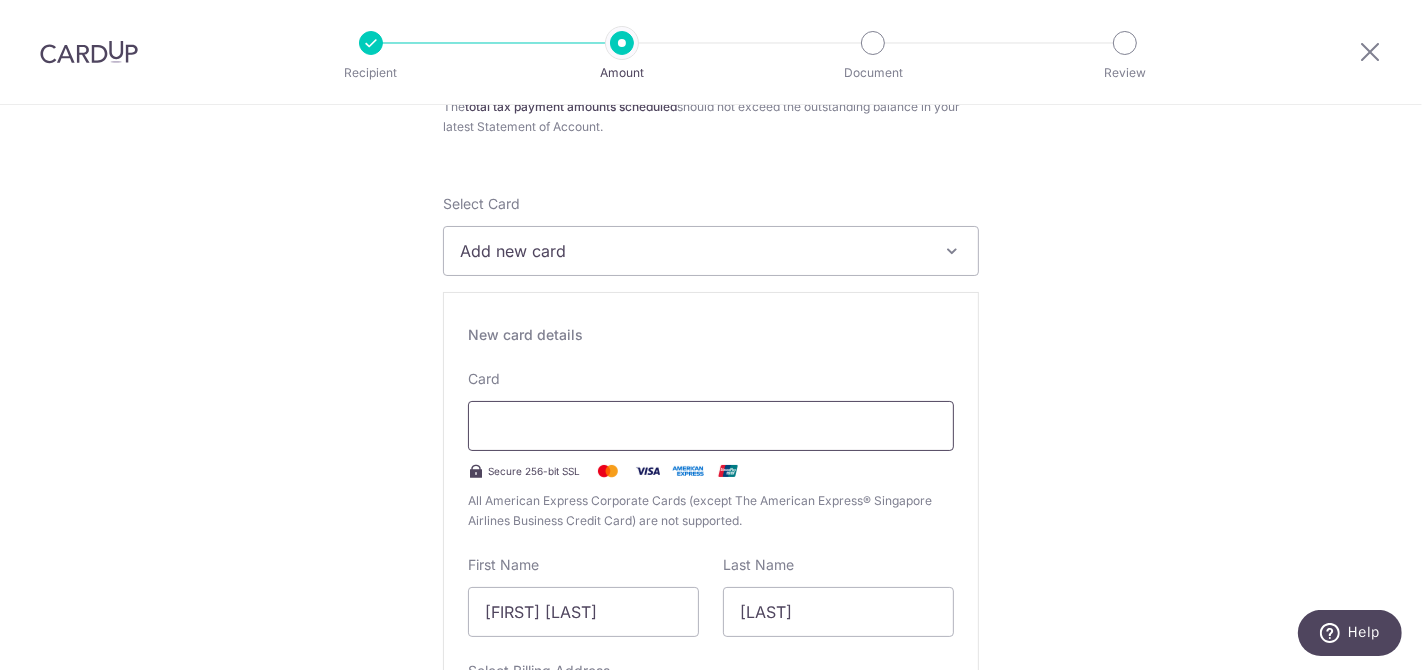 scroll, scrollTop: 231, scrollLeft: 0, axis: vertical 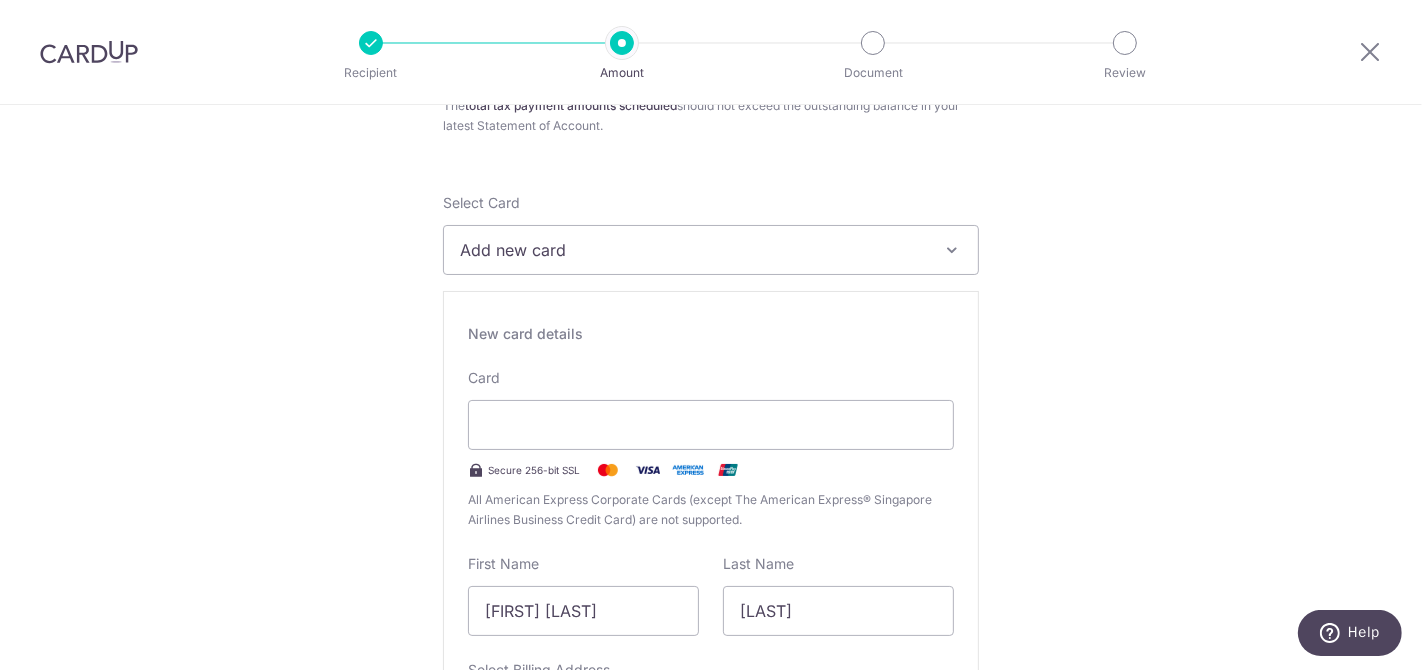 click on "Card
Secure 256-bit SSL
All American Express Corporate Cards (except The American Express® Singapore Airlines Business Credit Card) are not supported." at bounding box center (711, 449) 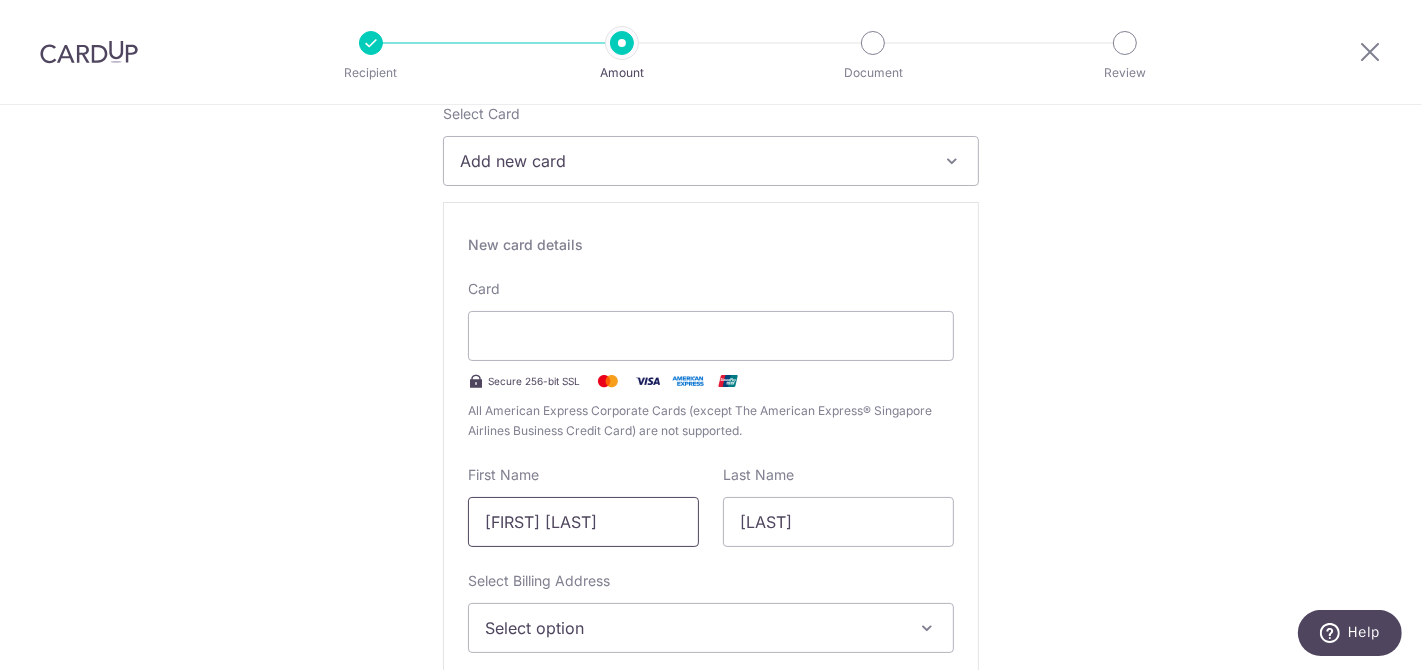 scroll, scrollTop: 321, scrollLeft: 0, axis: vertical 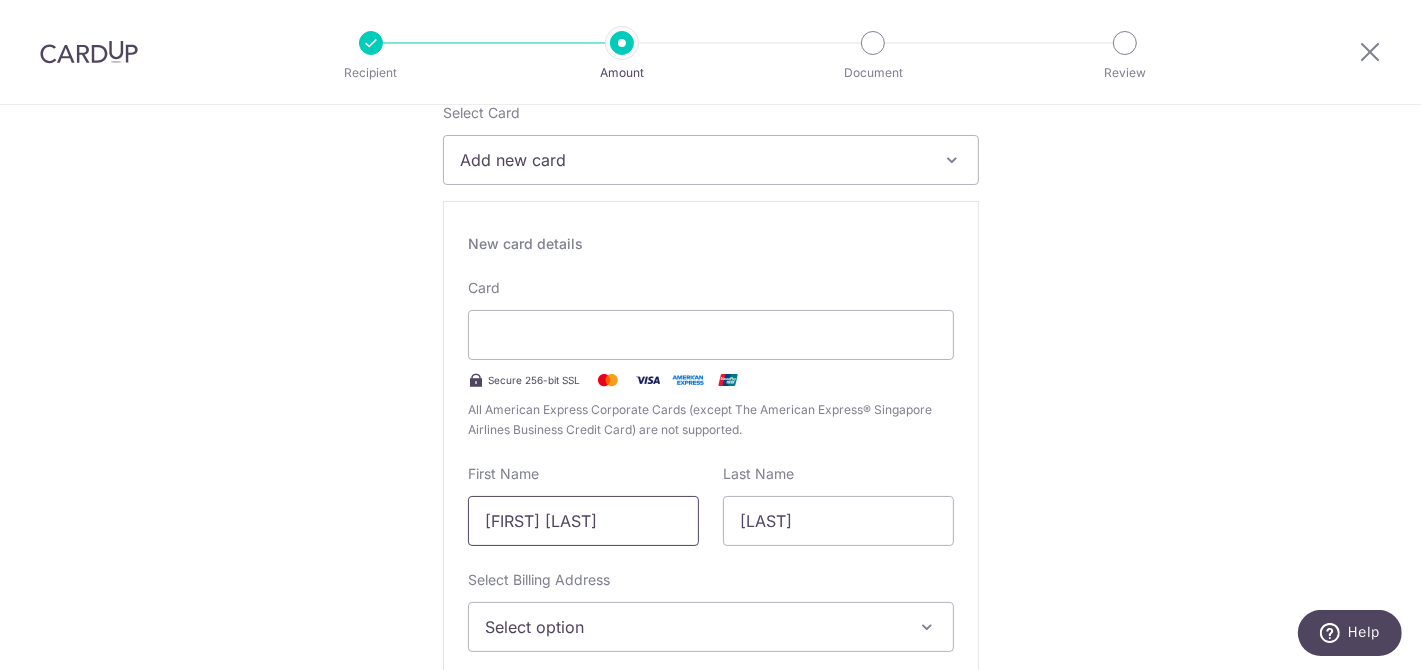click on "Shu Zhen Amy" at bounding box center (583, 521) 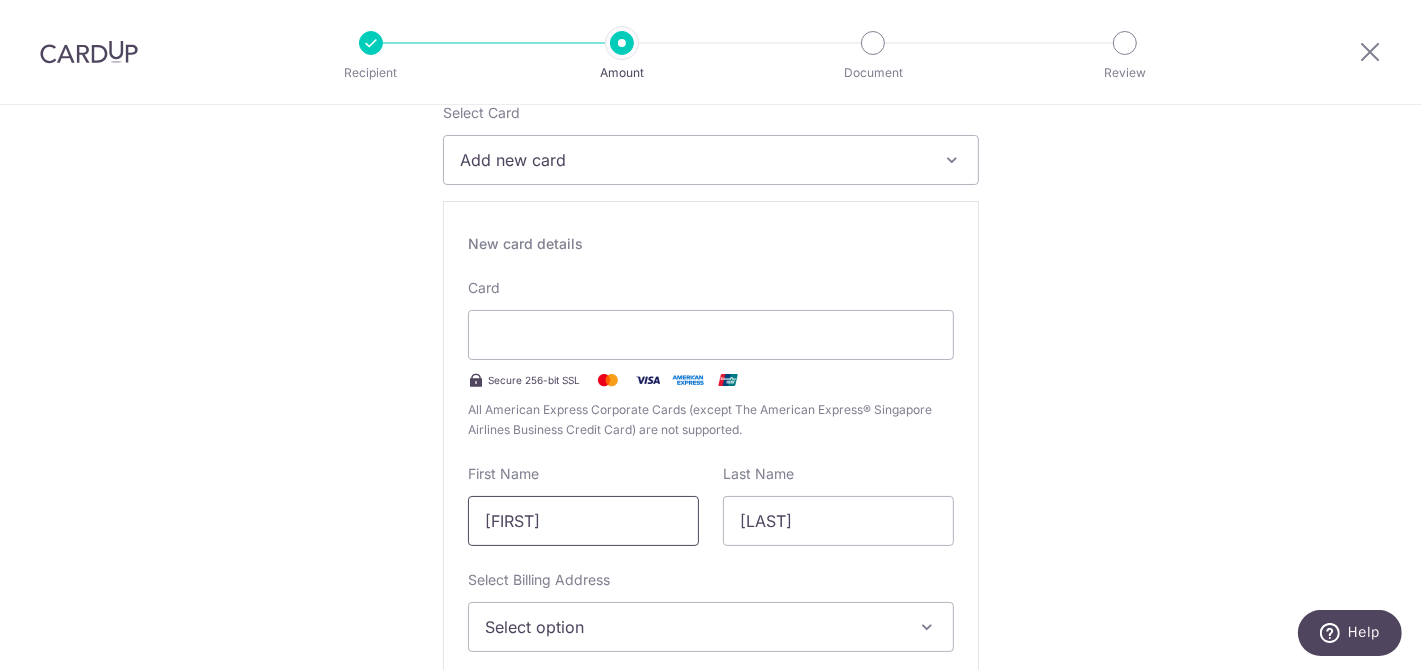 type on "Michael" 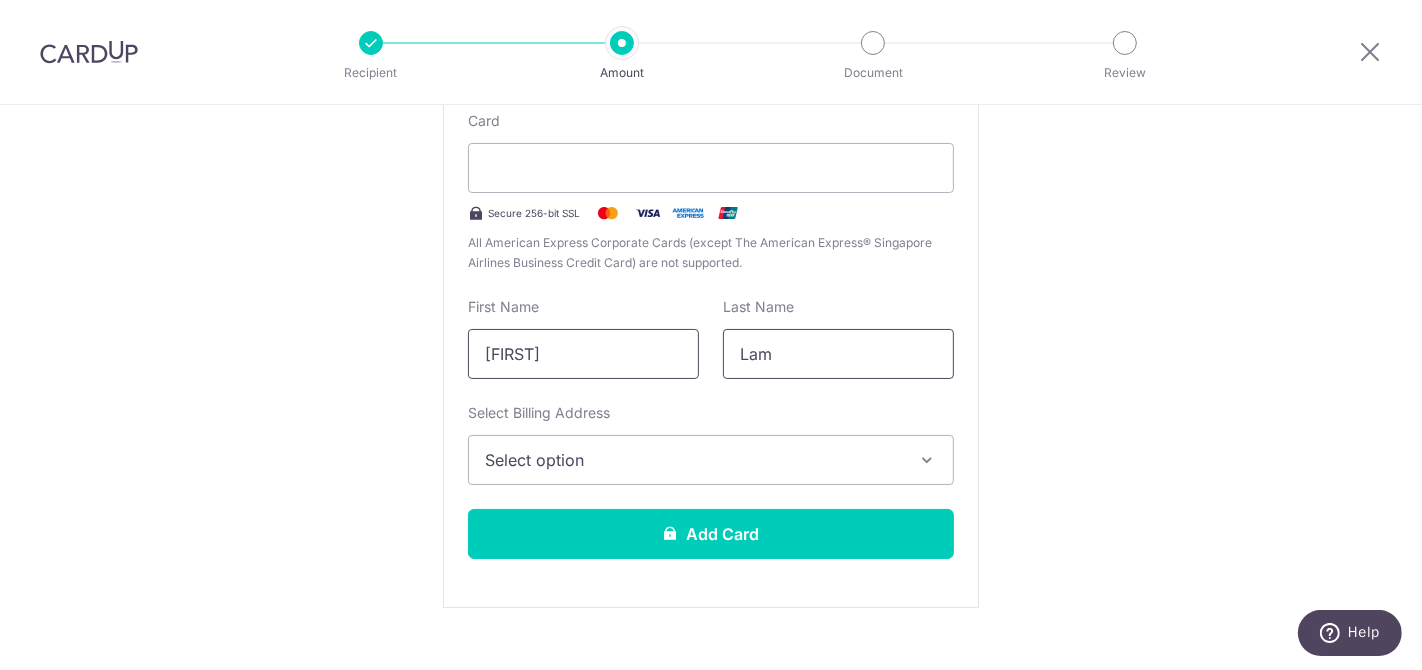 scroll, scrollTop: 519, scrollLeft: 0, axis: vertical 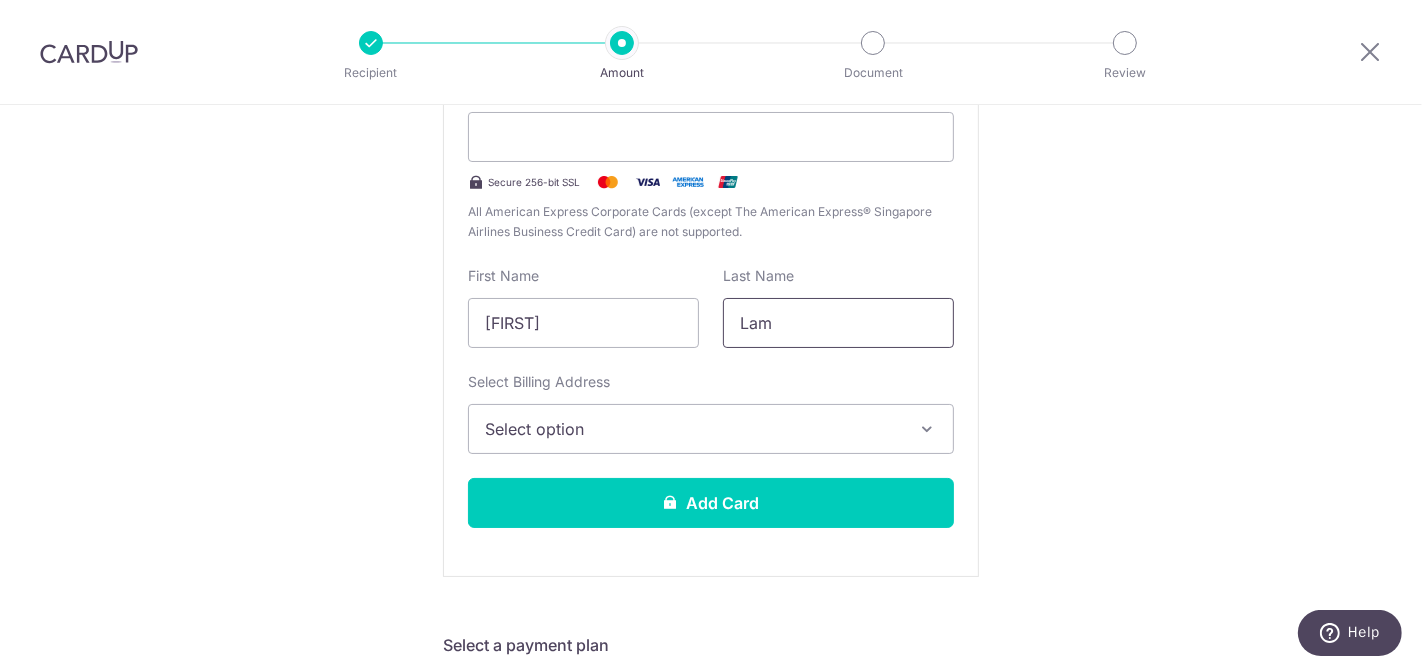 type on "Lam" 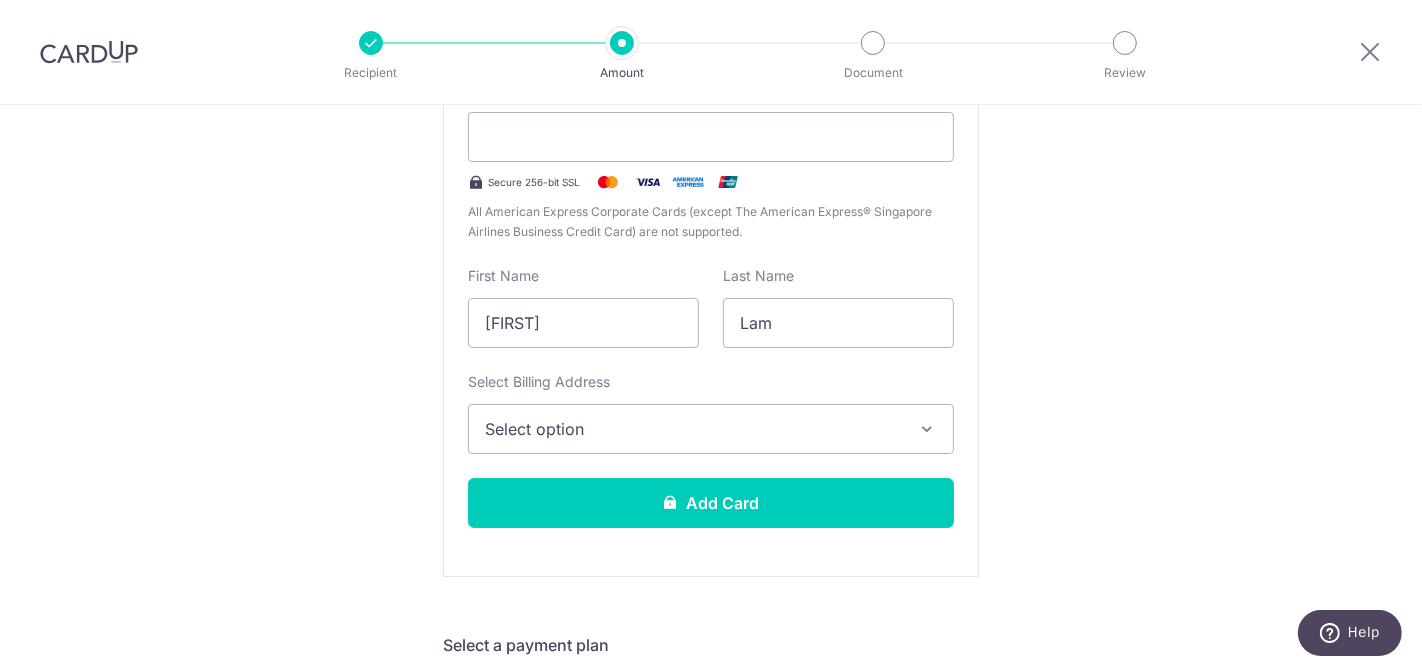 click on "Select option" at bounding box center [693, 429] 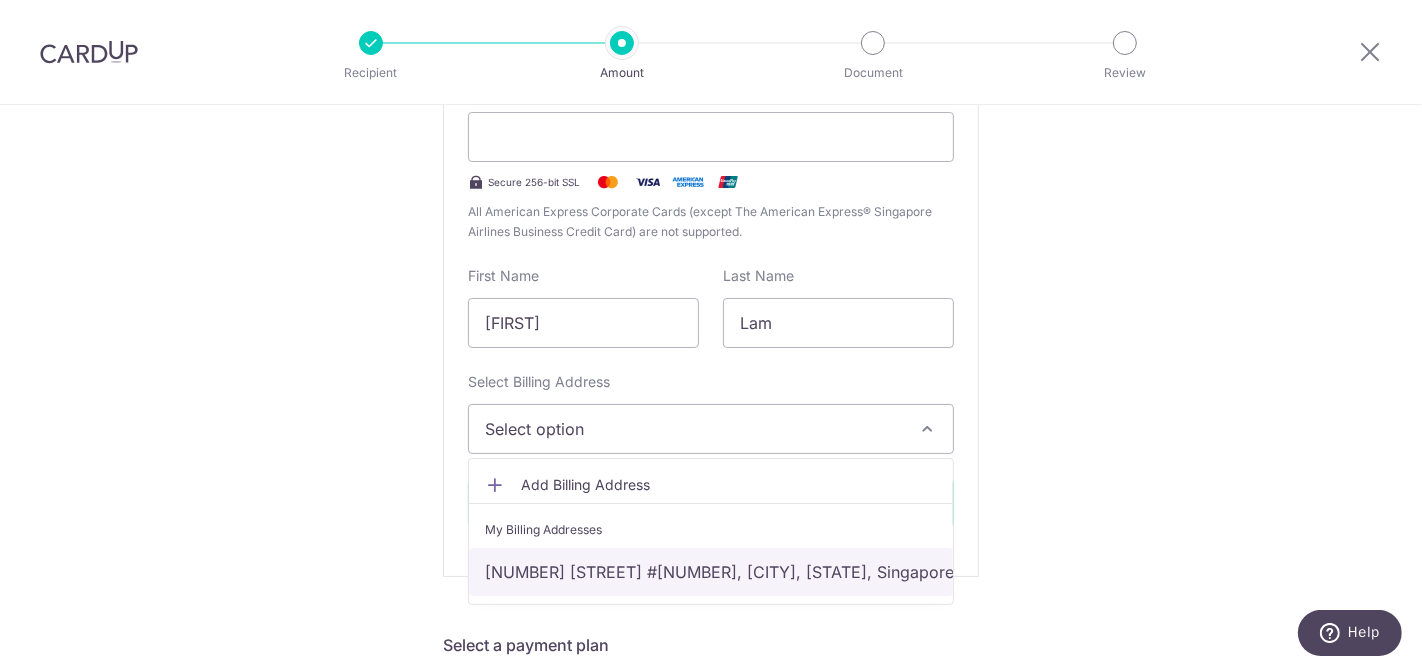 click on "221 Hougang Street 21 #08-80, Singapore, SINGAPORE, Singapore-530221" at bounding box center [711, 572] 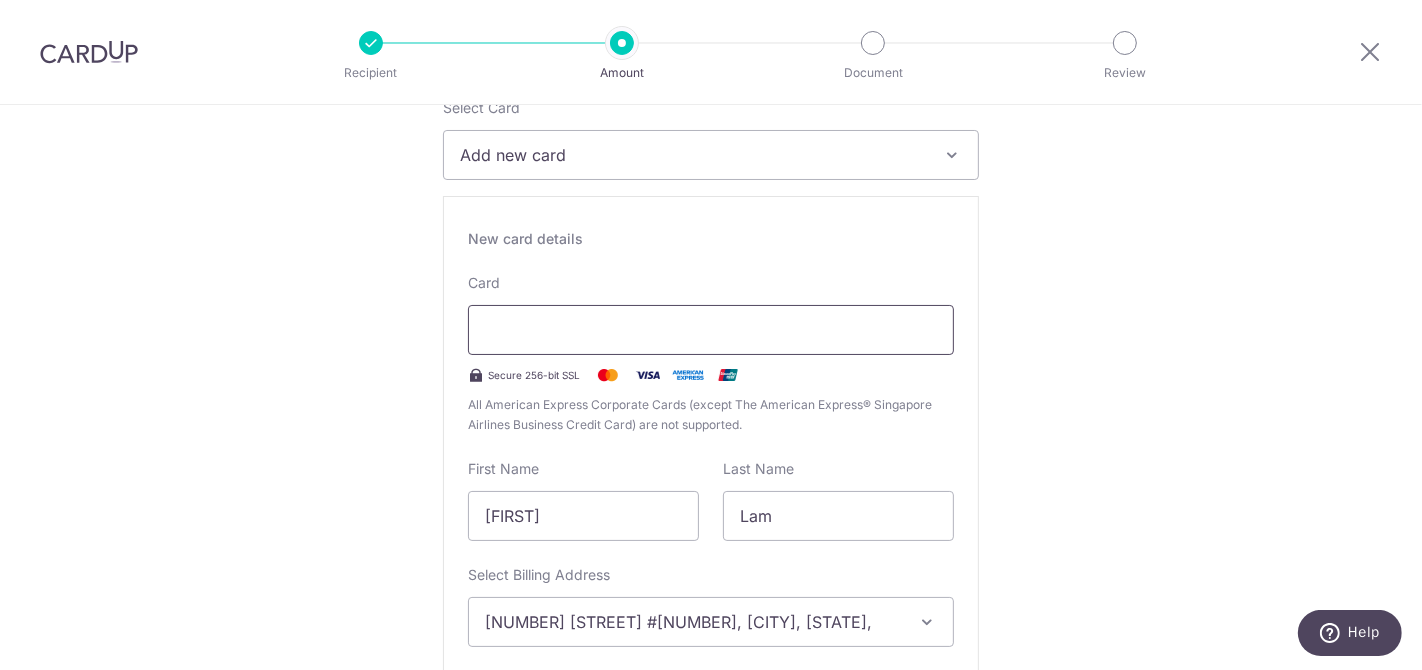 scroll, scrollTop: 325, scrollLeft: 0, axis: vertical 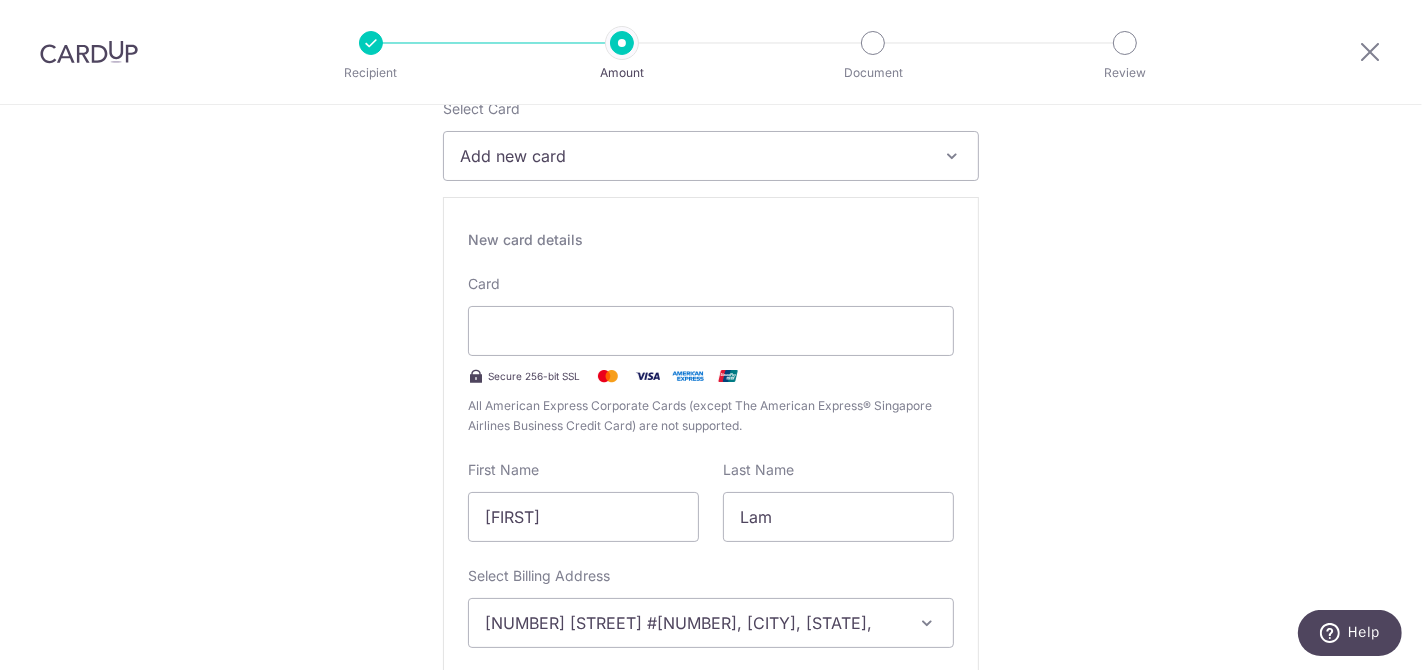 click on "Tell us more about your payment
Enter one-time or monthly payment amount
SGD
The  total tax payment amounts scheduled  should not exceed the outstanding balance in your latest Statement of Account.
Select Card
Add new card
Add credit card
Secure 256-bit SSL
Text
New card details
Card" at bounding box center (711, 983) 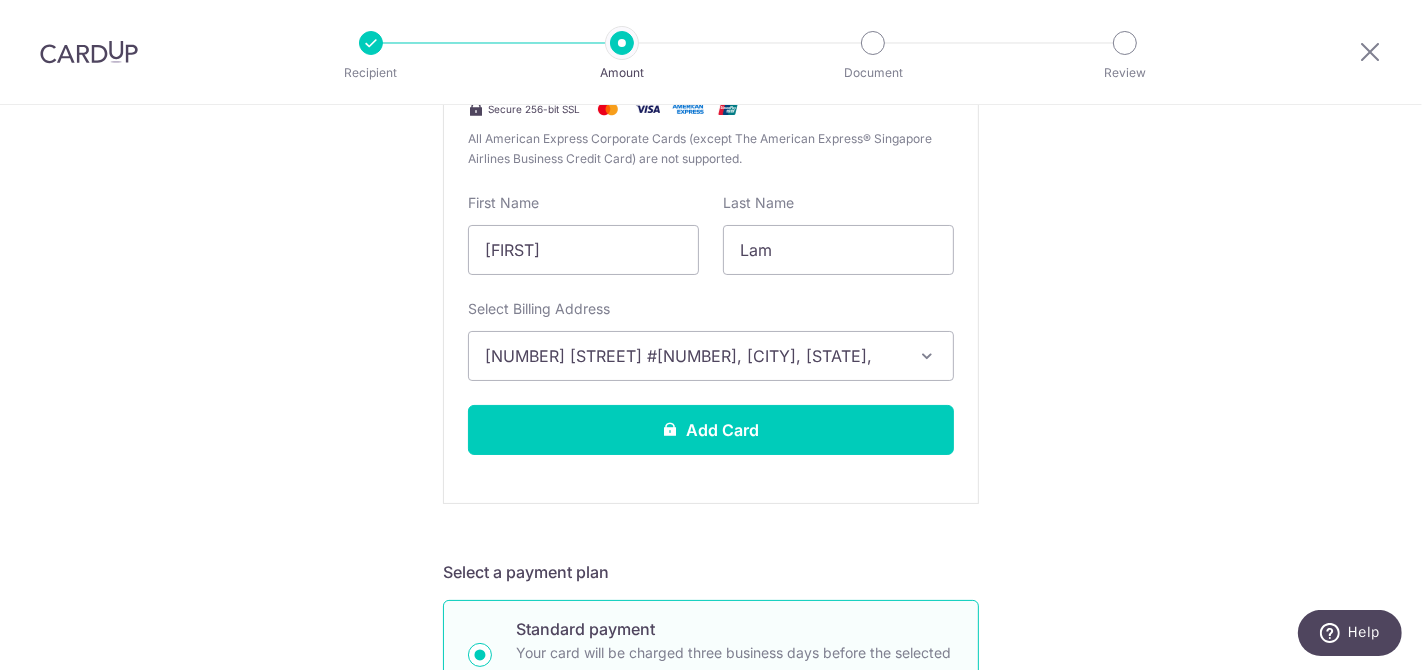 scroll, scrollTop: 593, scrollLeft: 0, axis: vertical 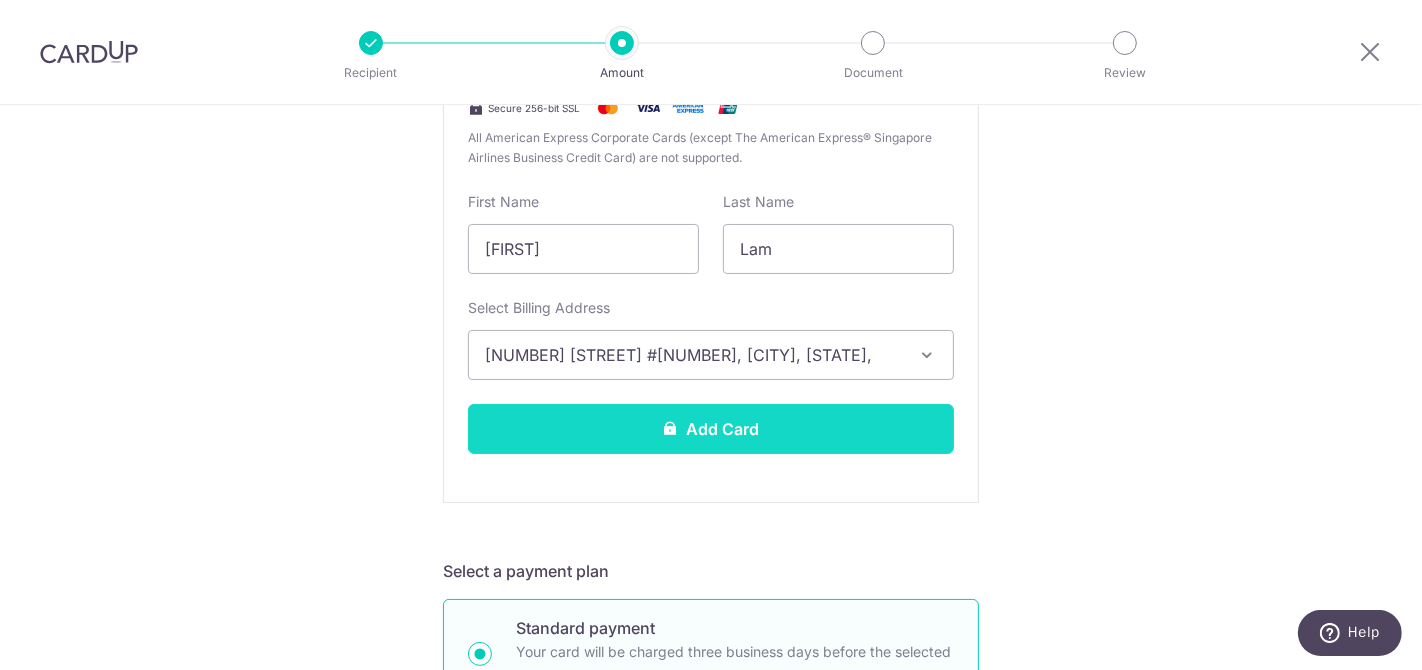 click on "Add Card" at bounding box center (711, 429) 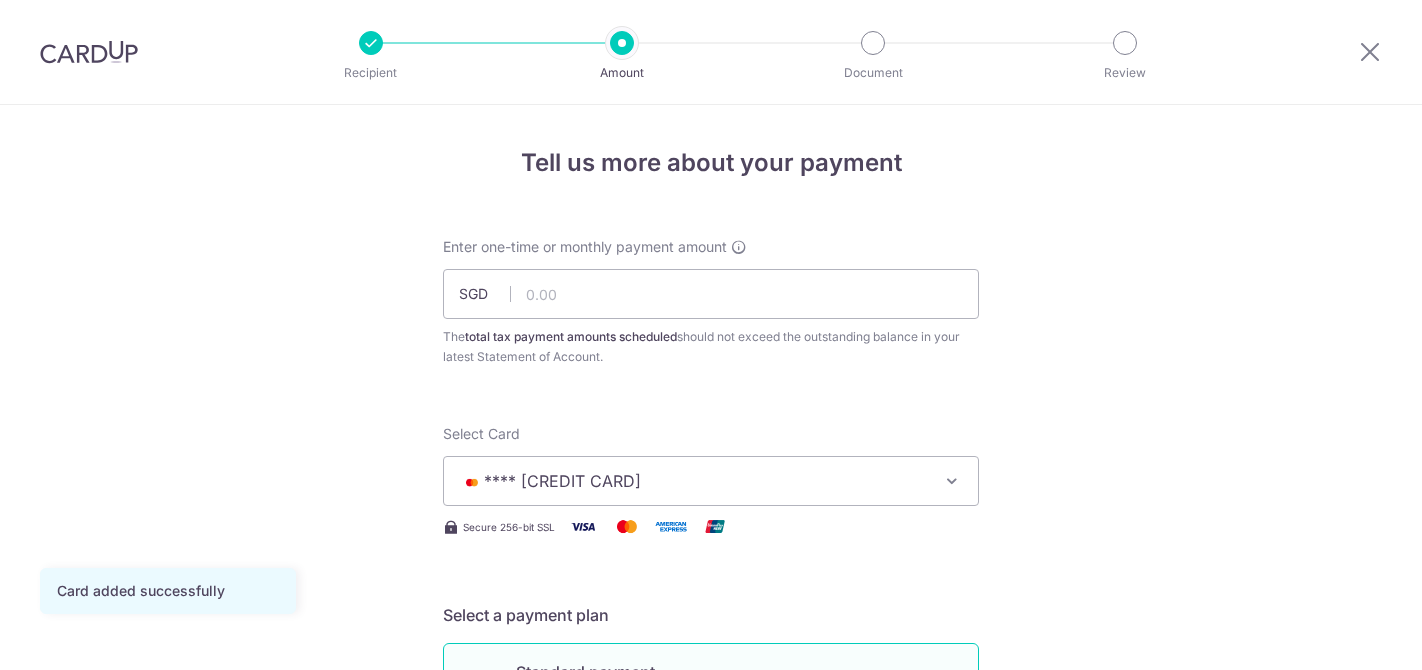scroll, scrollTop: 0, scrollLeft: 0, axis: both 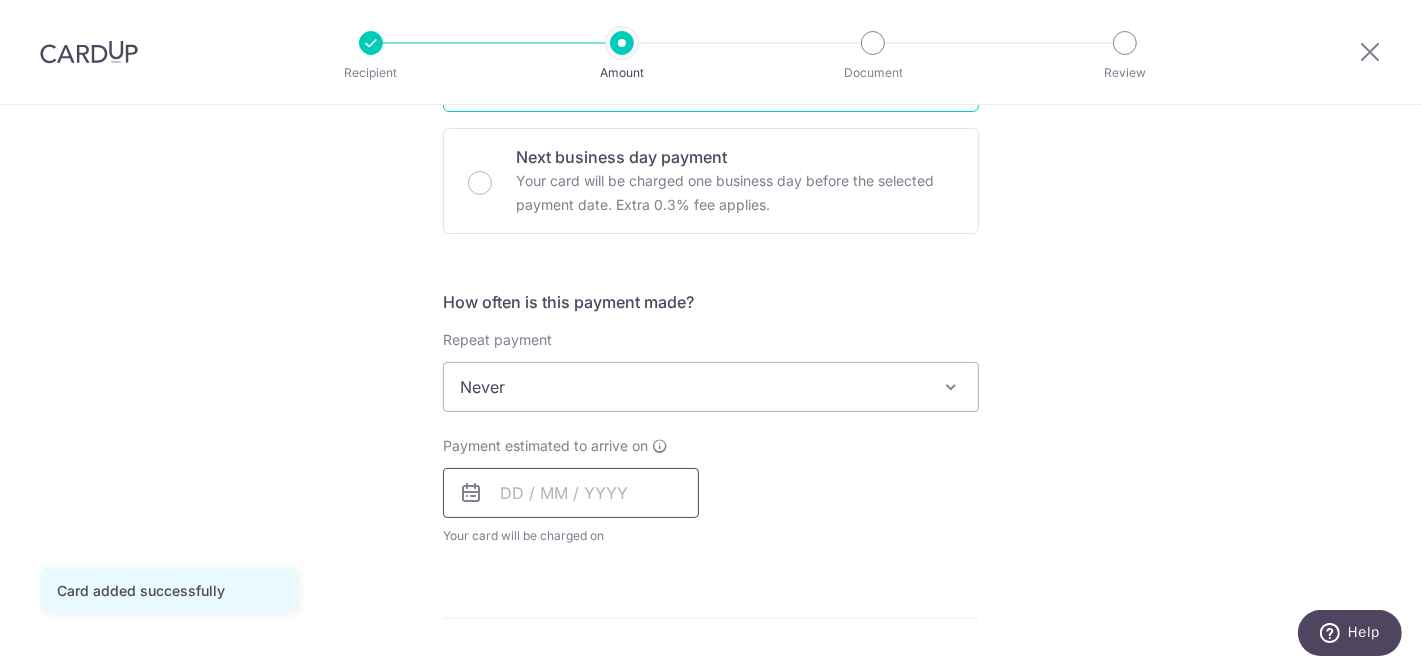 click at bounding box center (571, 493) 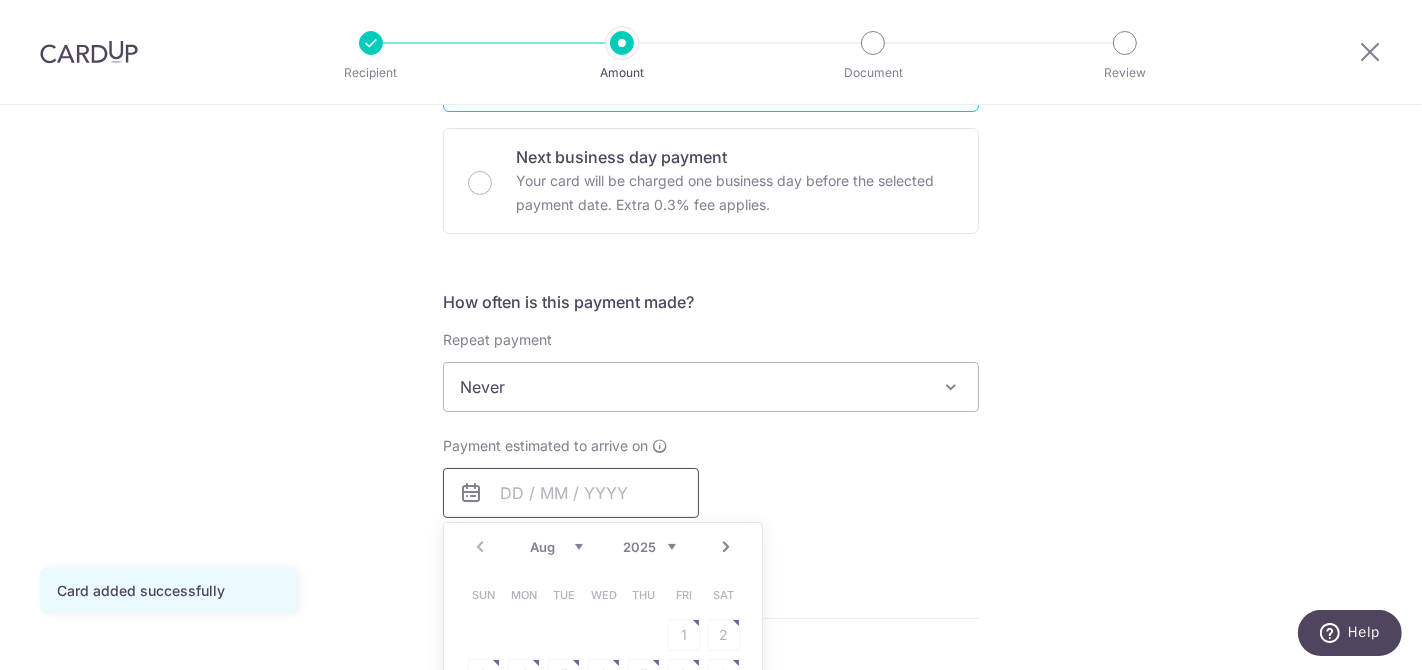 scroll, scrollTop: 733, scrollLeft: 0, axis: vertical 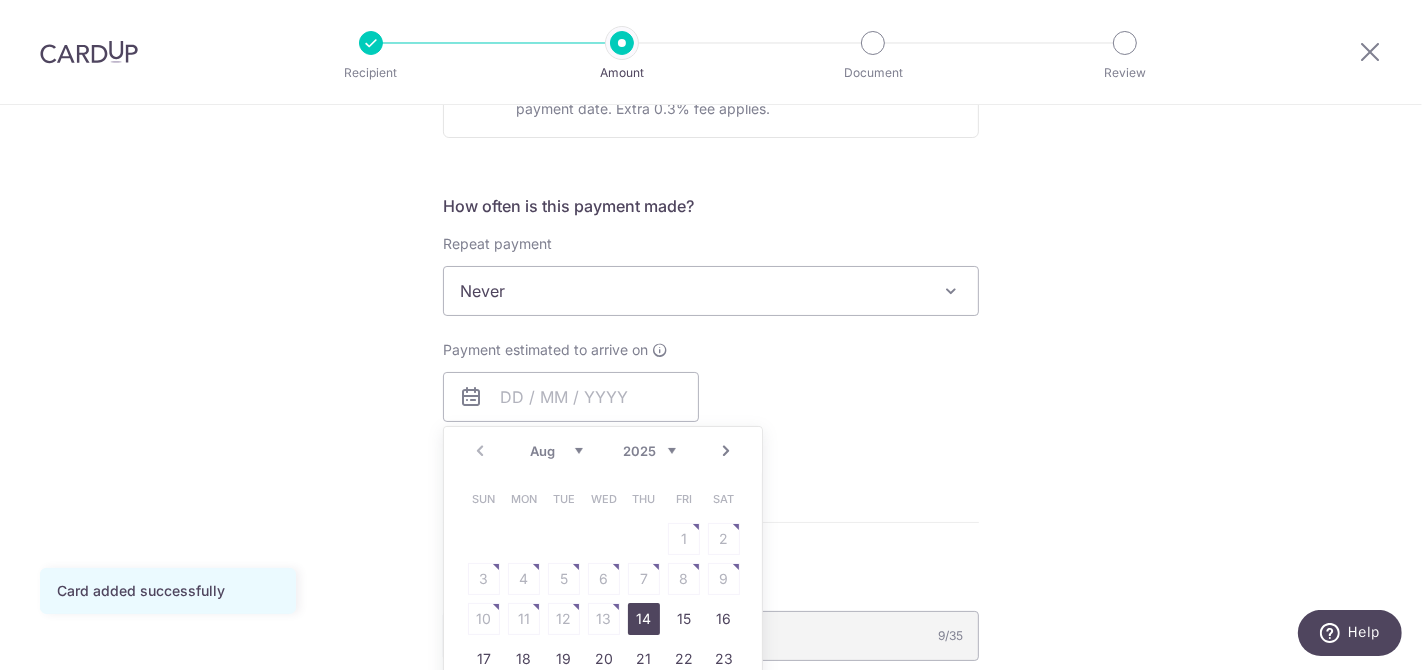 click on "14" at bounding box center [644, 619] 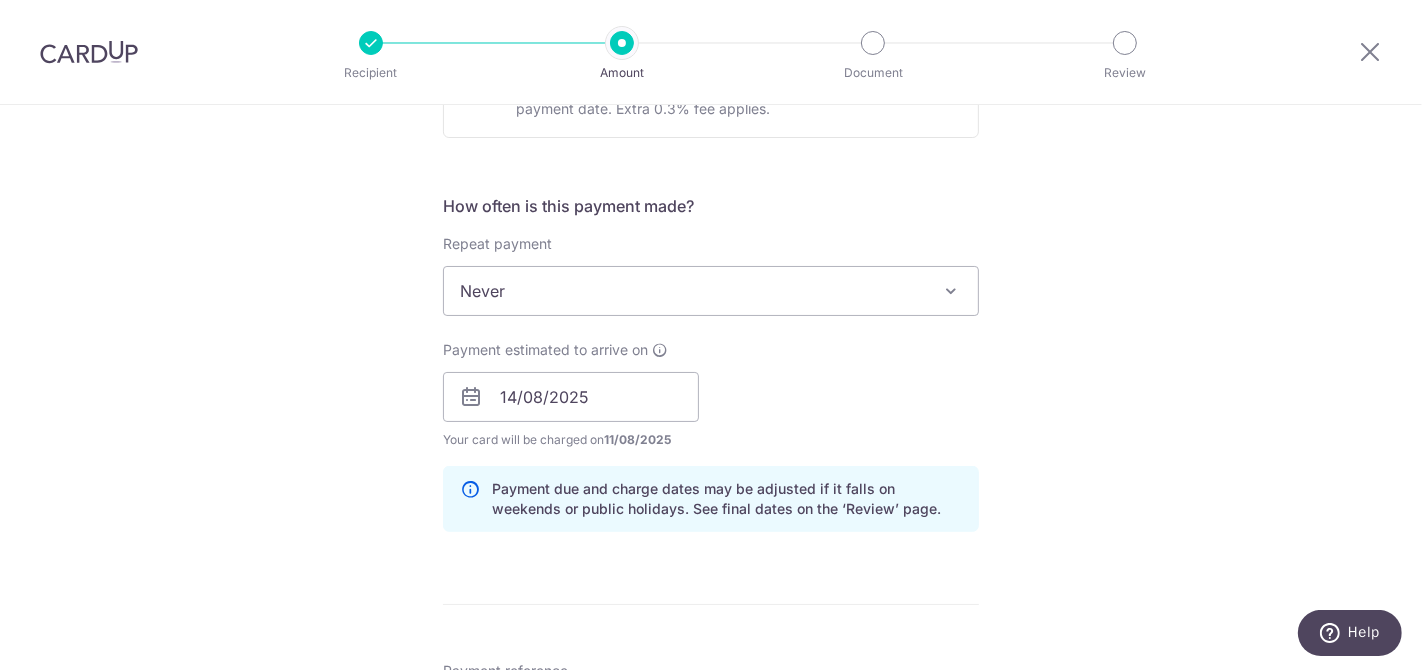 click on "Payment estimated to arrive on
14/08/2025
Prev Next Aug Sep Oct Nov Dec 2025 2026 2027 2028 2029 2030 2031 2032 2033 2034 2035 Sun Mon Tue Wed Thu Fri Sat           1 2 3 4 5 6 7 8 9 10 11 12 13 14 15 16 17 18 19 20 21 22 23 24 25 26 27 28 29 30 31
Your card will be charged on  11/08/2025  for the first payment
* If your payment is funded by  9:00am SGT on Tuesday 12/08/2025
12/08/2025
No. of Payments" at bounding box center (711, 395) 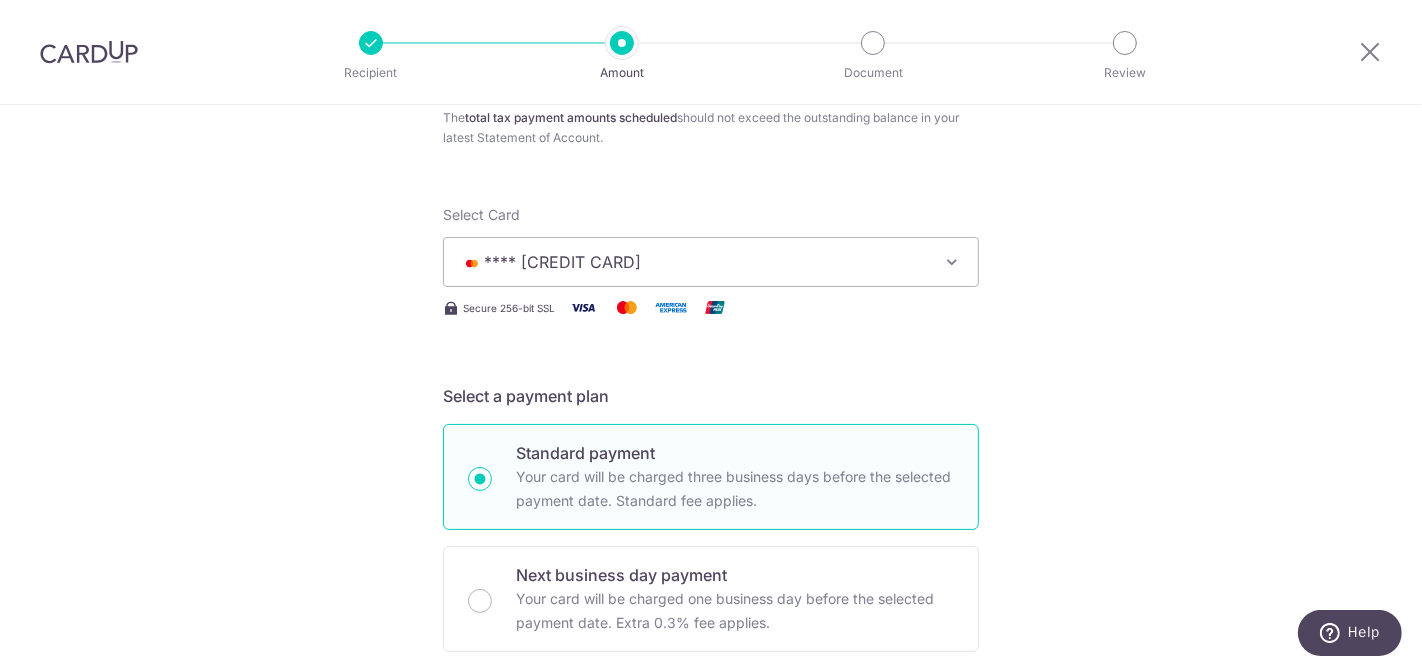 scroll, scrollTop: 0, scrollLeft: 0, axis: both 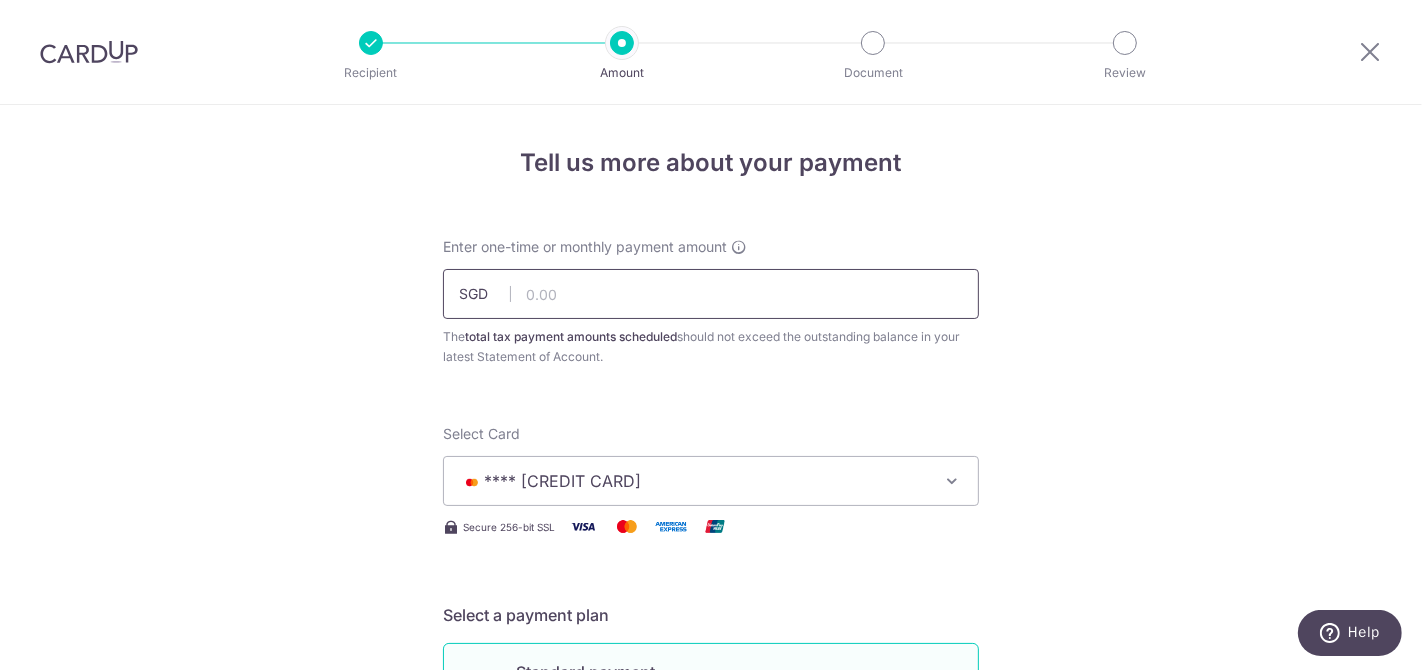 click at bounding box center (711, 294) 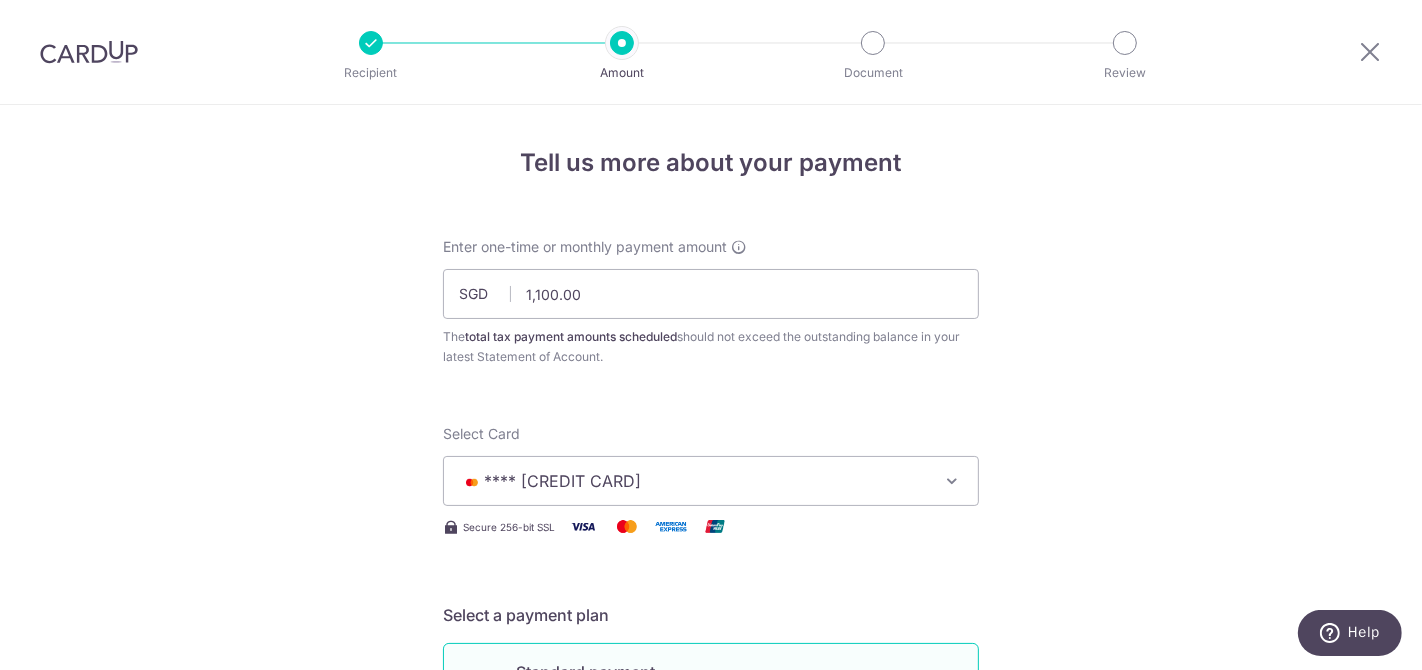 click on "The  total tax payment amounts scheduled  should not exceed the outstanding balance in your latest Statement of Account." at bounding box center [711, 347] 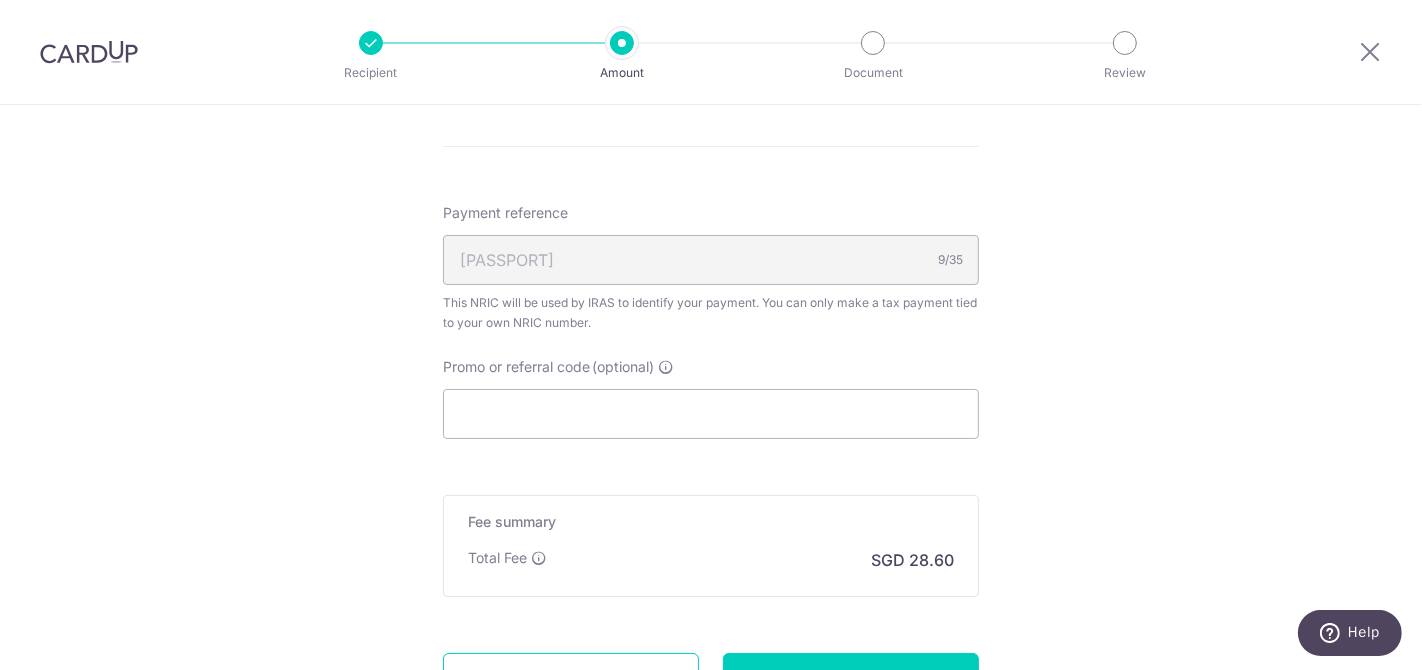 scroll, scrollTop: 1197, scrollLeft: 0, axis: vertical 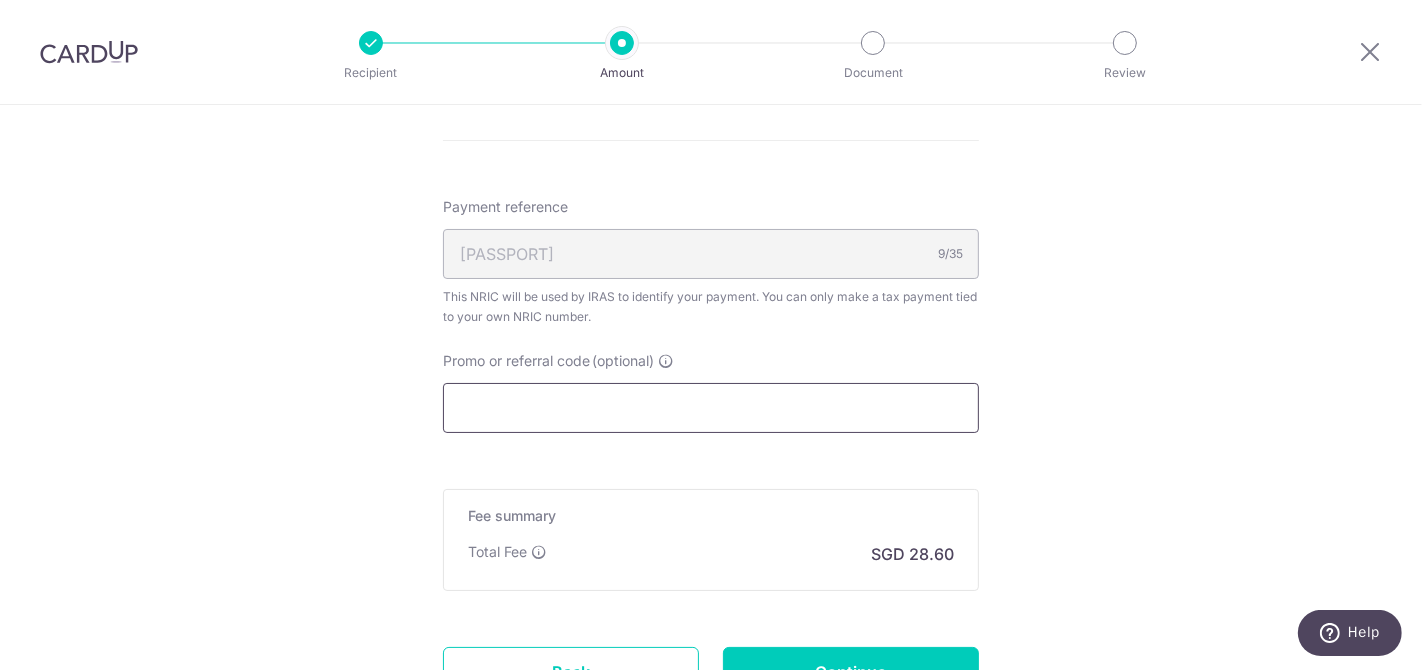 click on "Promo or referral code
(optional)" at bounding box center [711, 408] 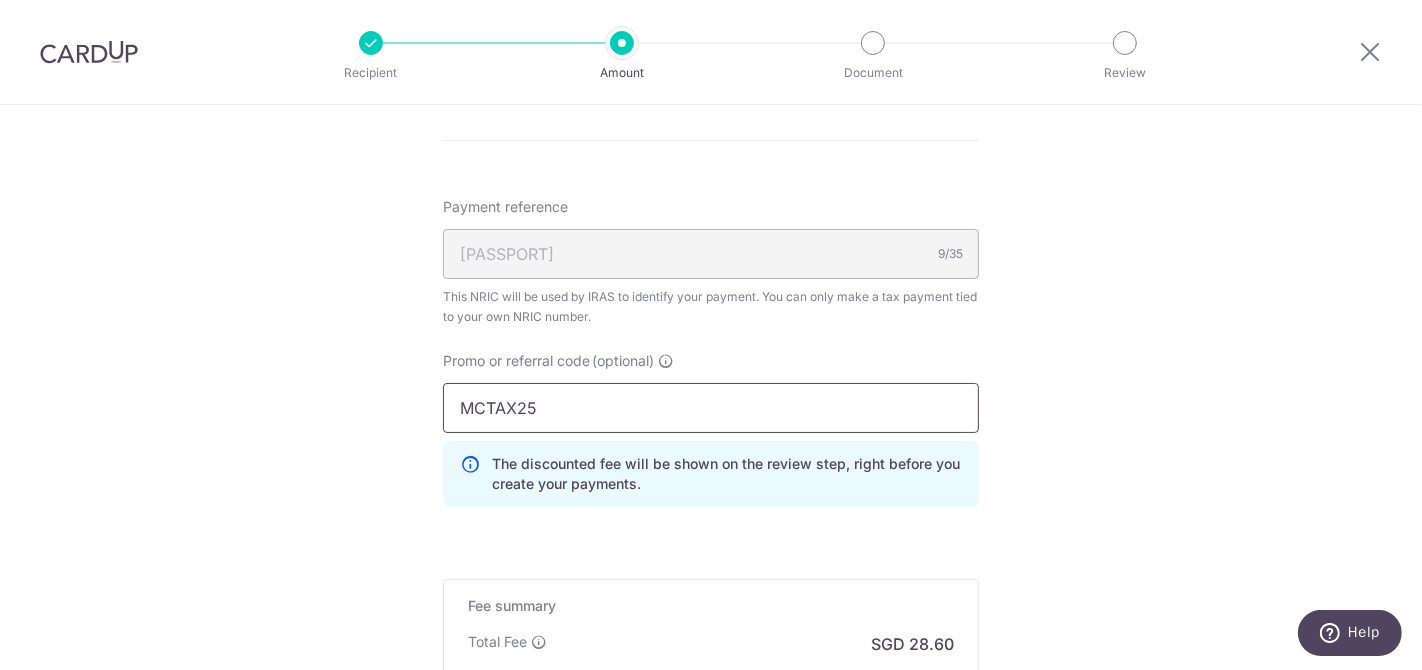 type on "MCTAX25" 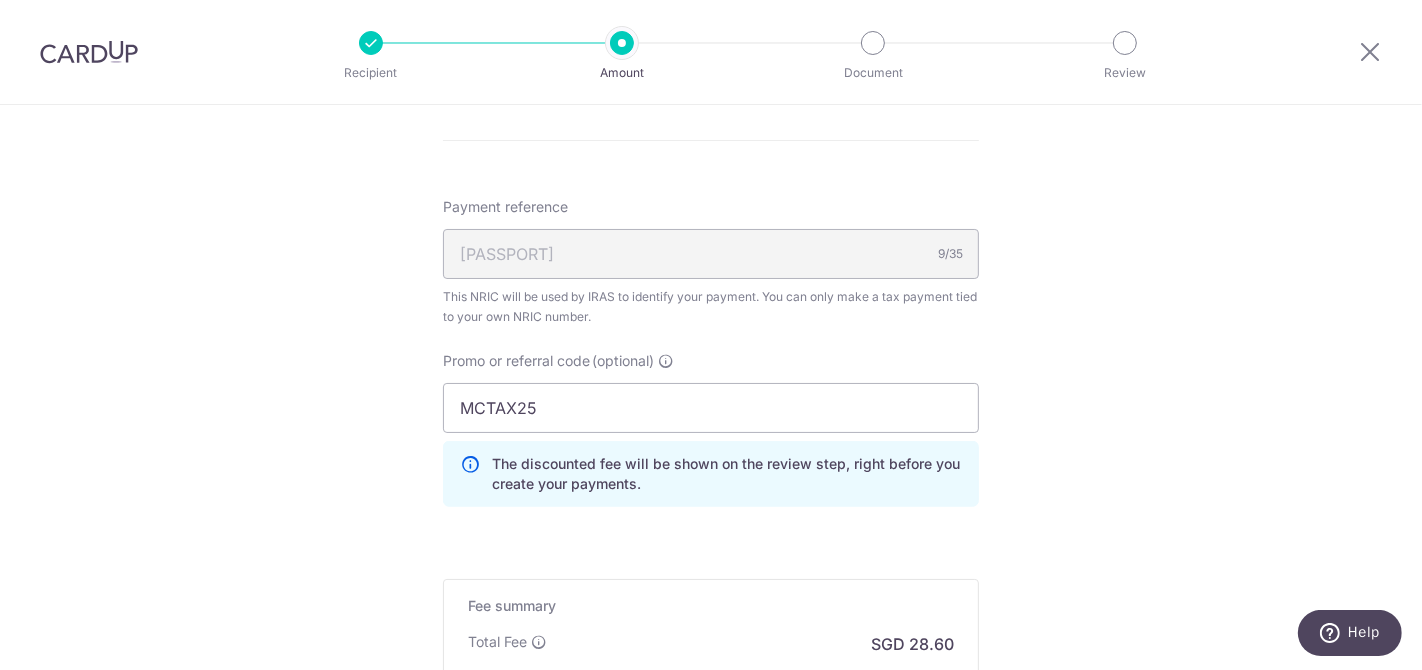 click on "Promo or referral code
(optional)
MCTAX25
The discounted fee will be shown on the review step, right before you create your payments.
Add" at bounding box center [711, 437] 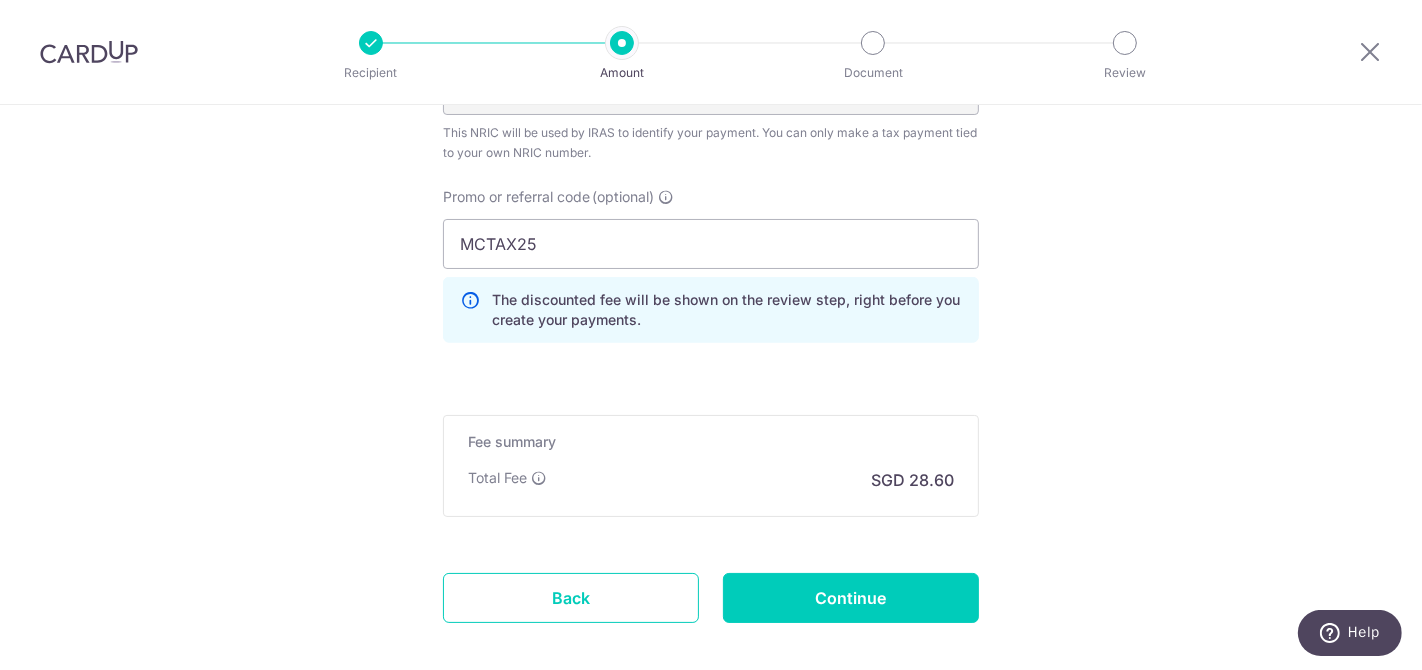 scroll, scrollTop: 1362, scrollLeft: 0, axis: vertical 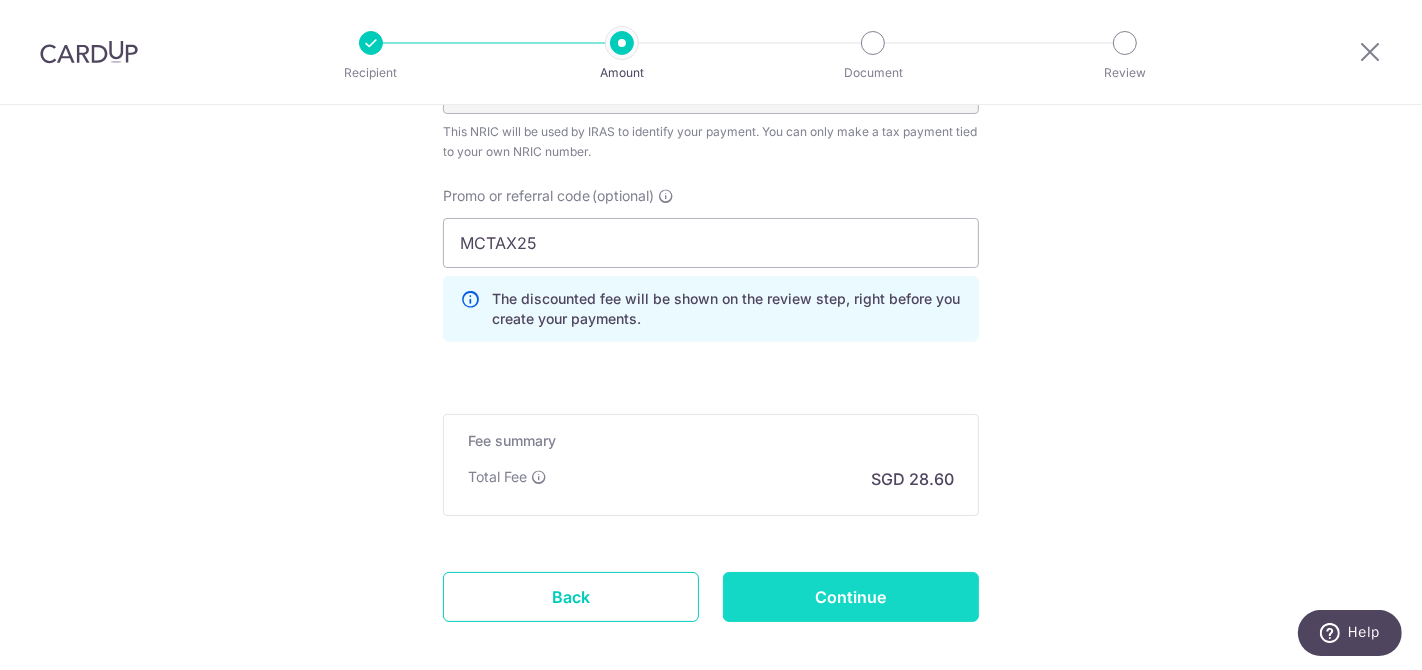 click on "Continue" at bounding box center [851, 597] 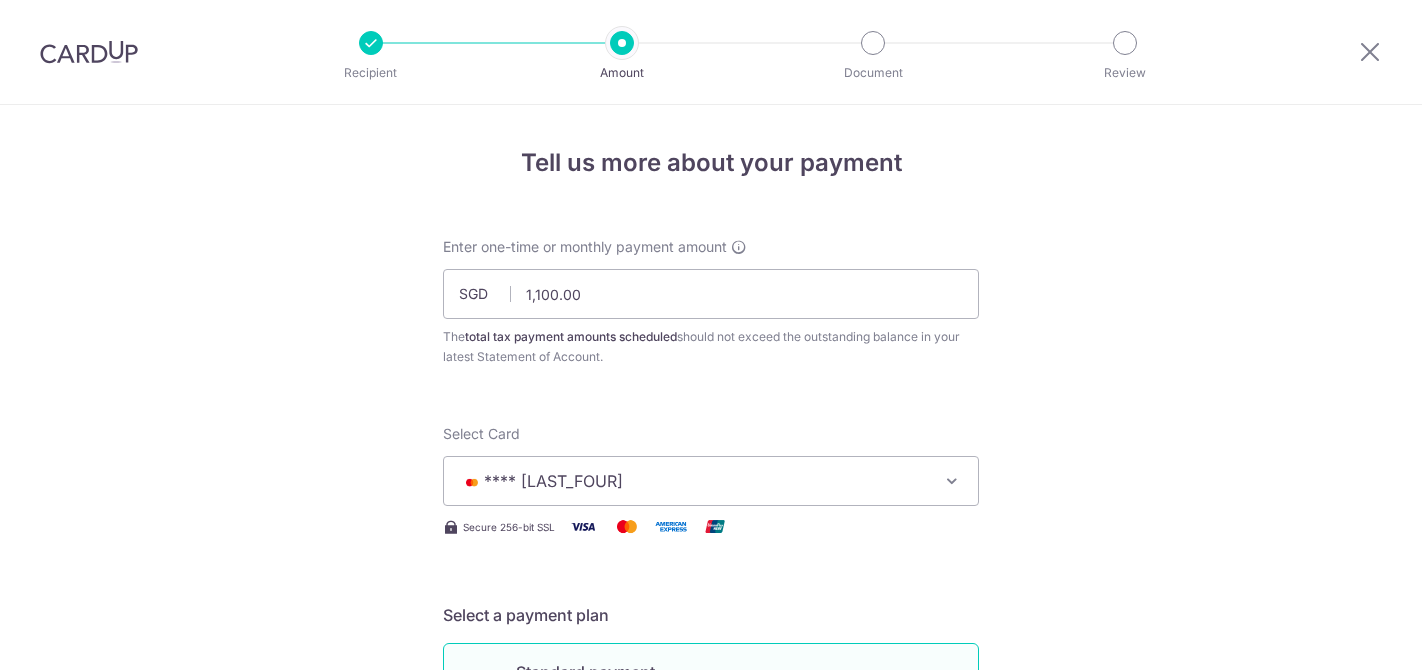 scroll, scrollTop: 0, scrollLeft: 0, axis: both 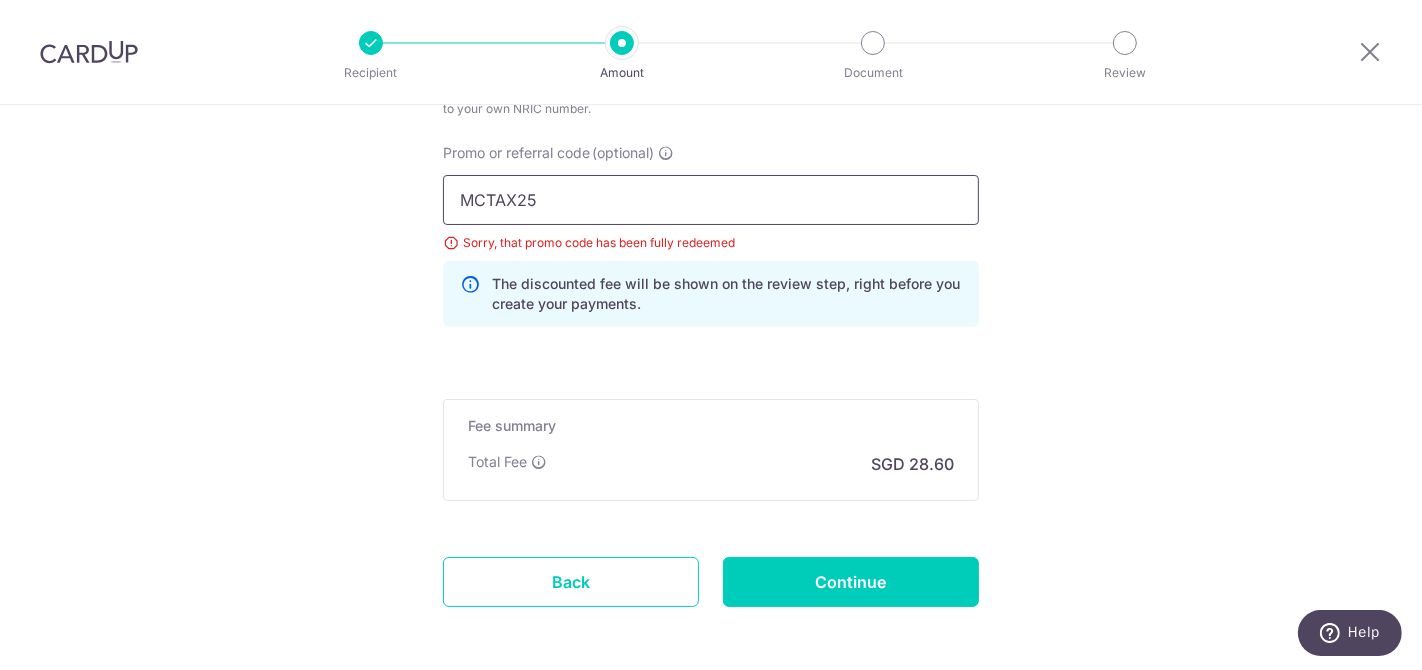click on "MCTAX25" at bounding box center (711, 200) 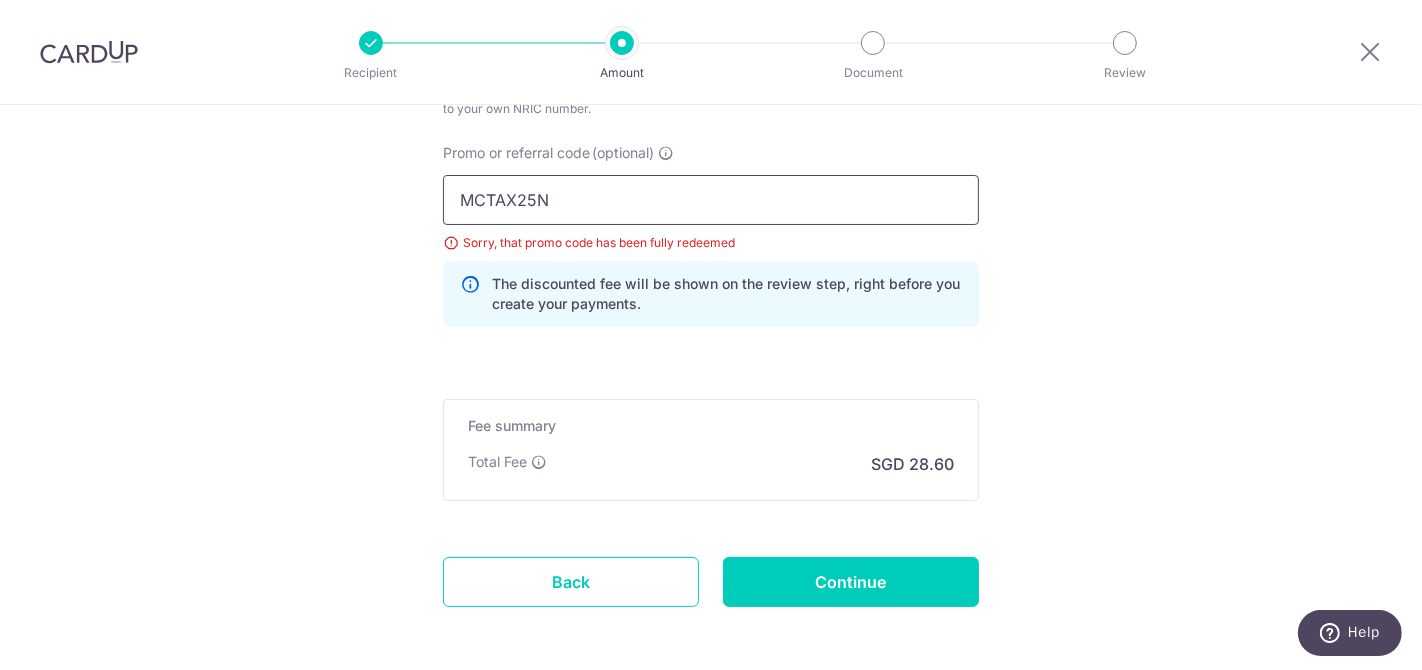 type on "MCTAX25N" 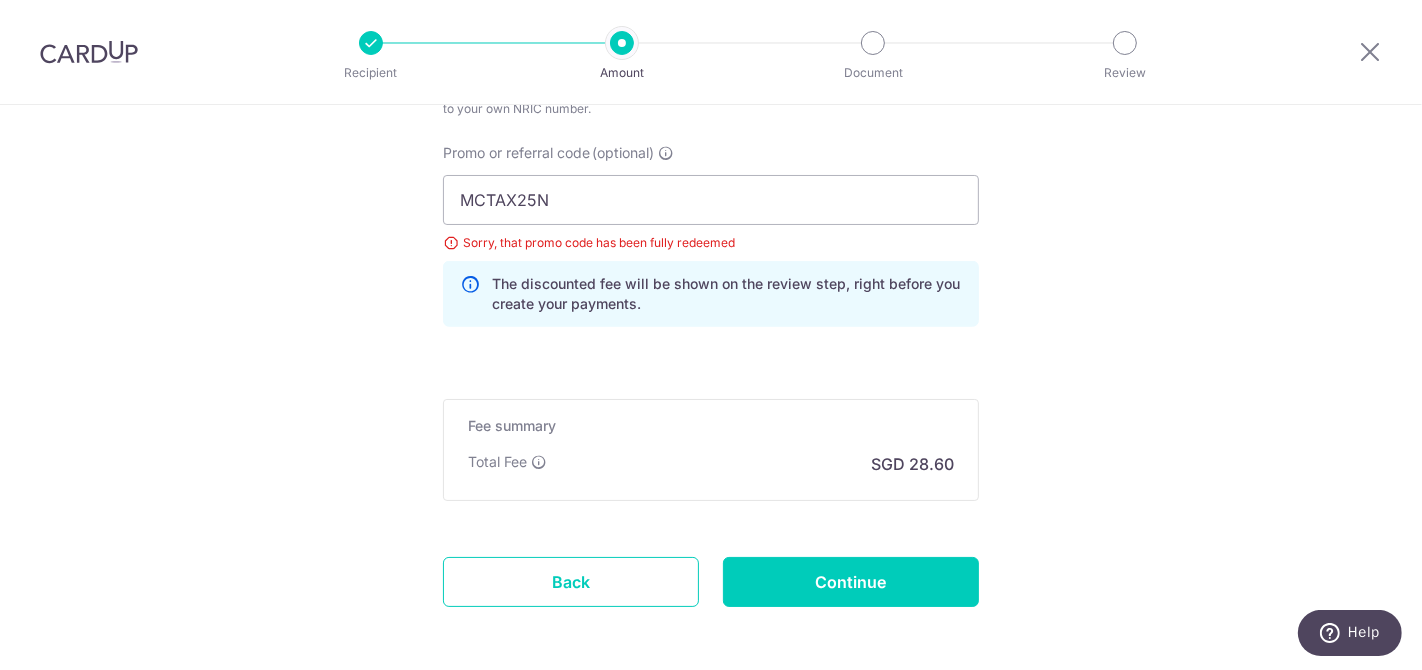 click on "The discounted fee will be shown on the review step, right before you create your payments." at bounding box center [727, 294] 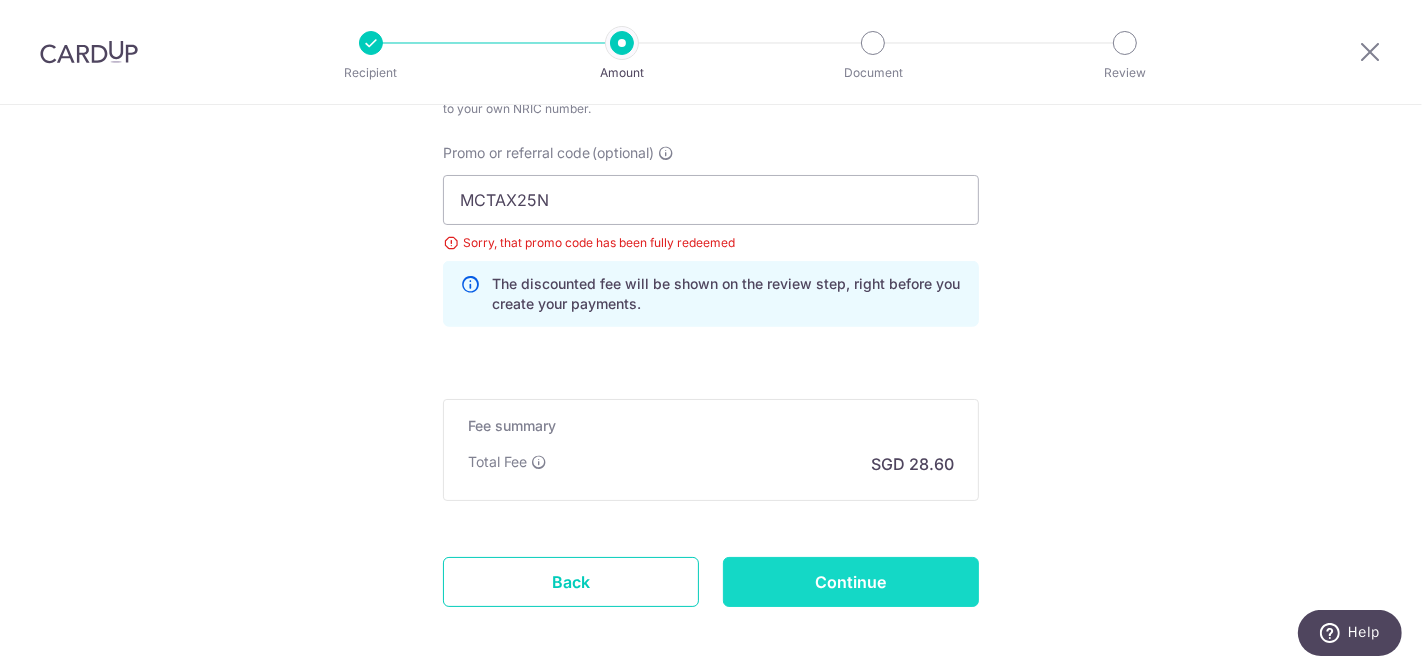 click on "Continue" at bounding box center (851, 582) 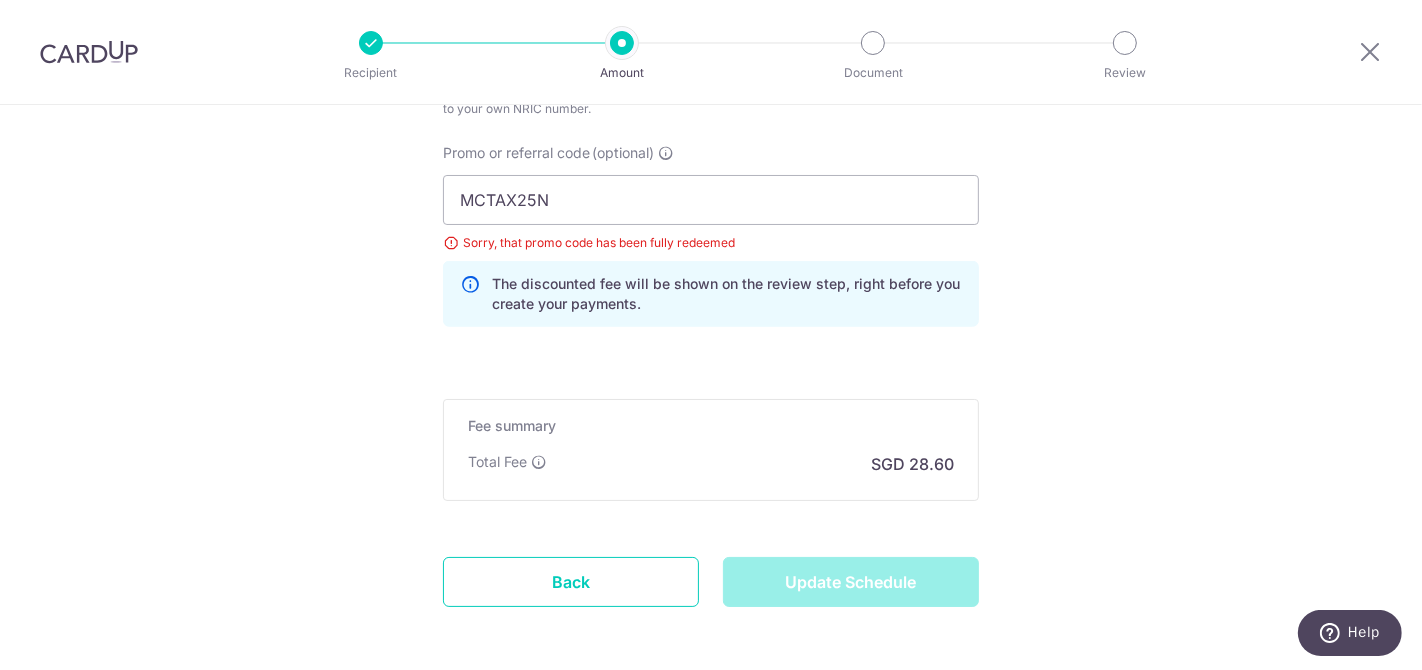 type on "Update Schedule" 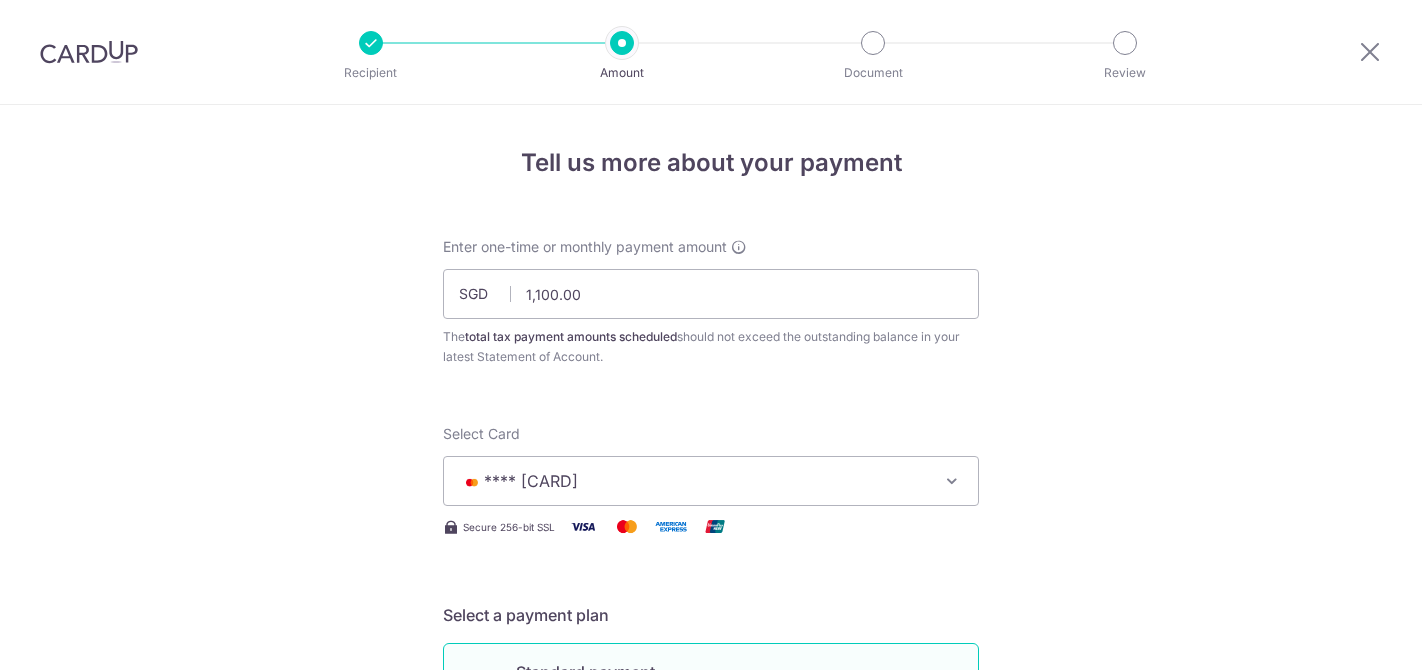 scroll, scrollTop: 0, scrollLeft: 0, axis: both 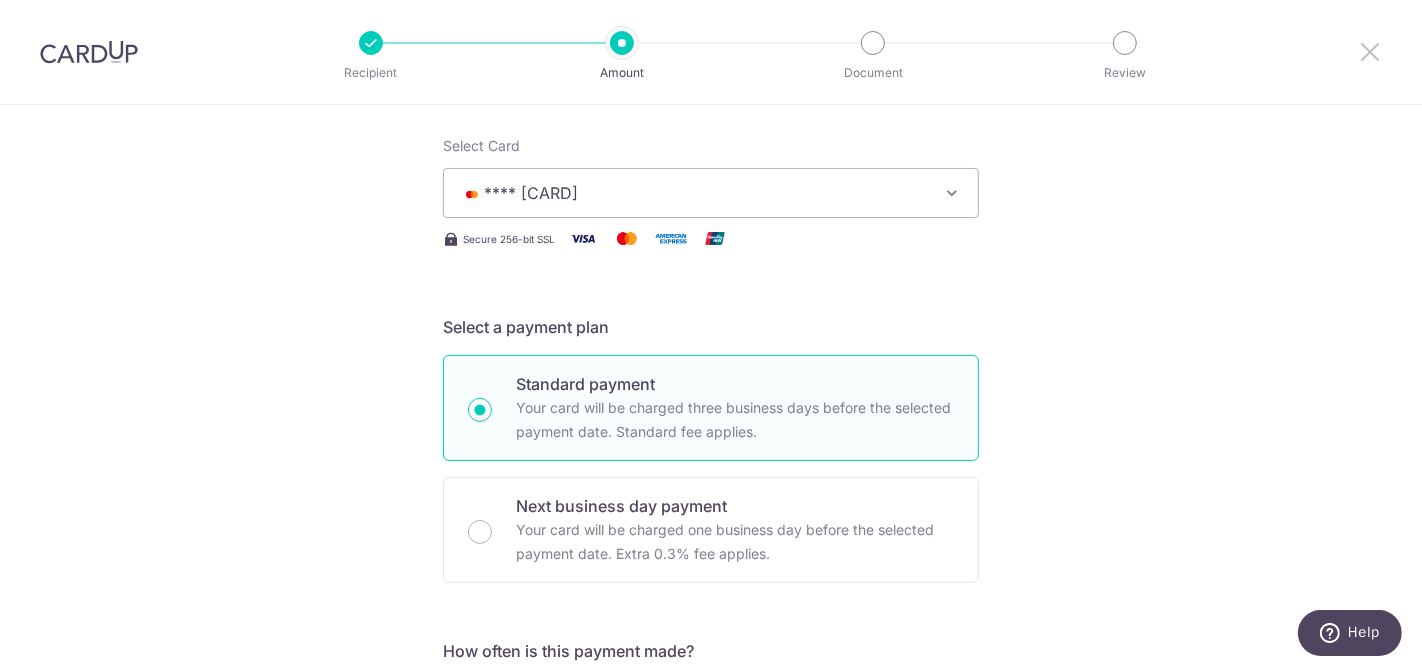 click at bounding box center [1370, 51] 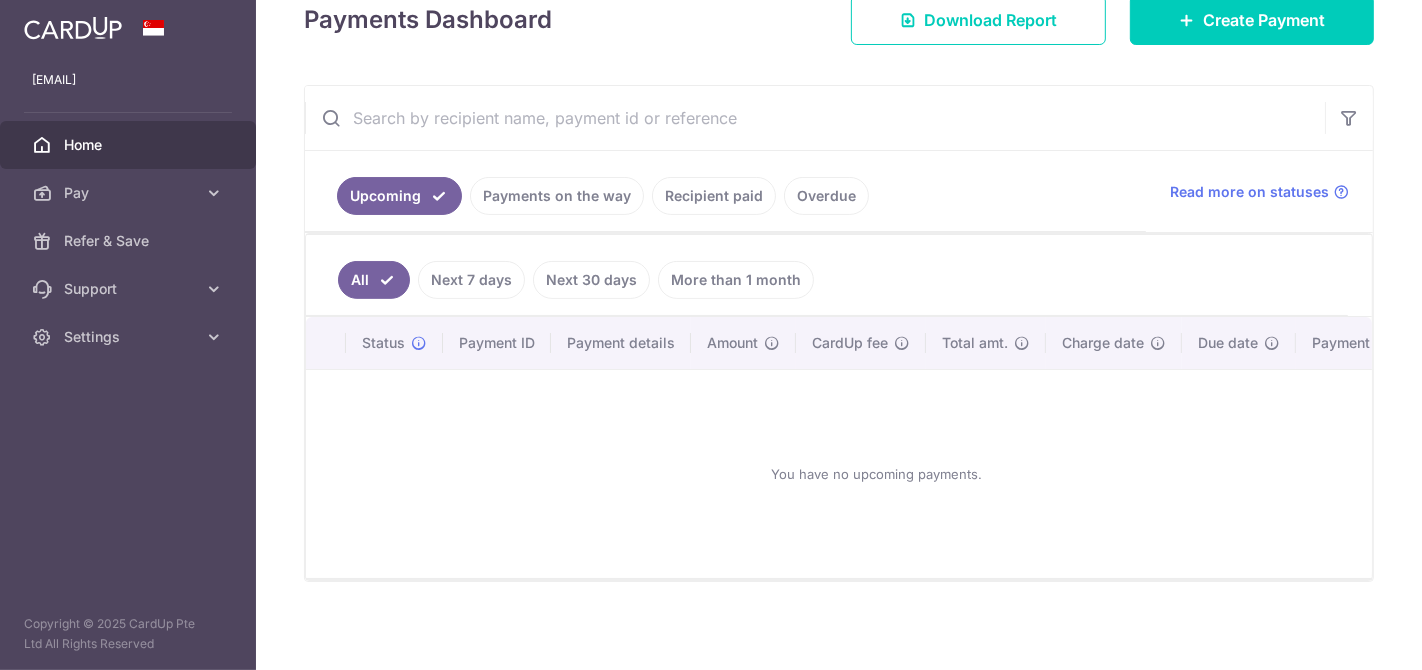 scroll, scrollTop: 285, scrollLeft: 0, axis: vertical 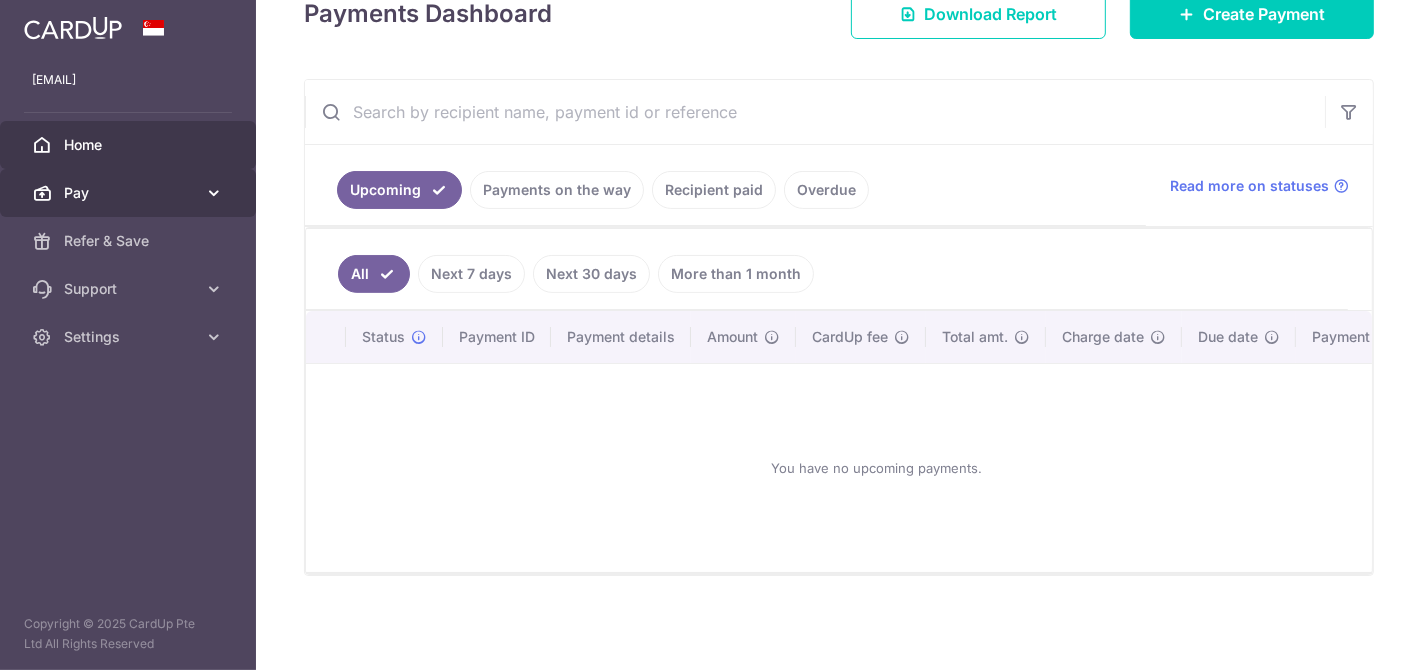 click on "Pay" at bounding box center (130, 193) 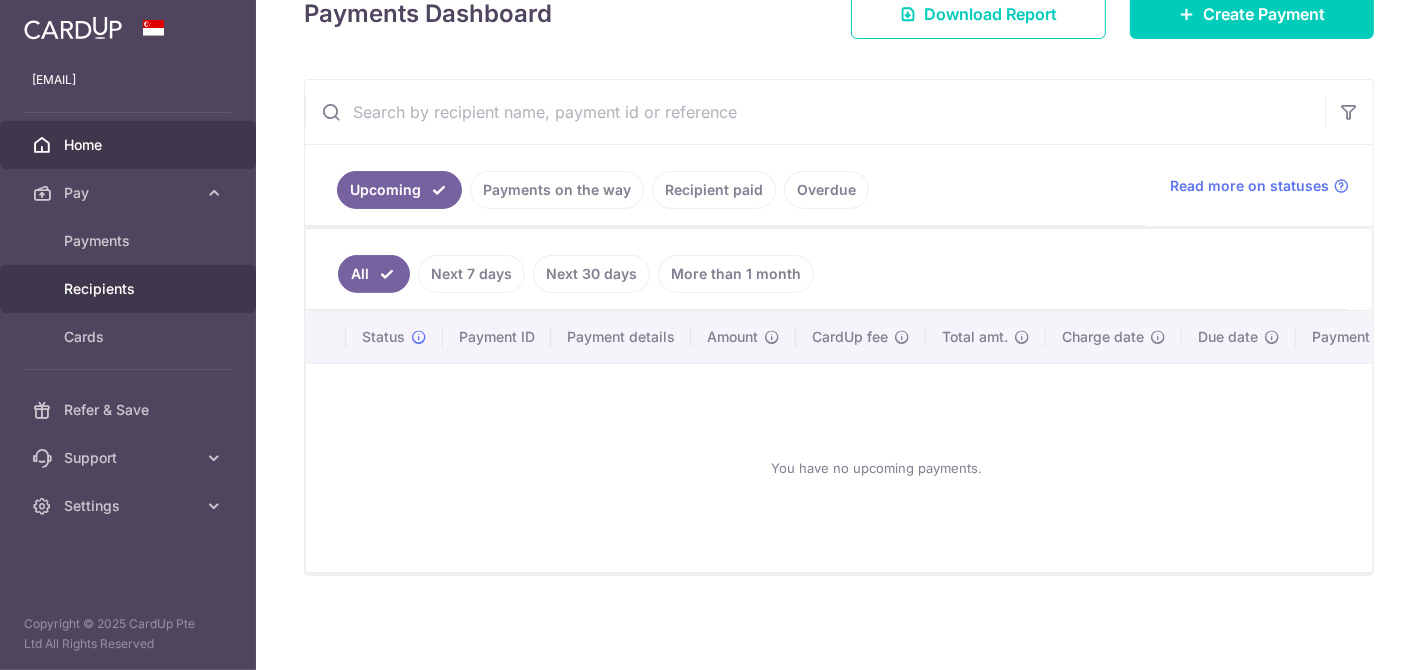 click on "Recipients" at bounding box center [130, 289] 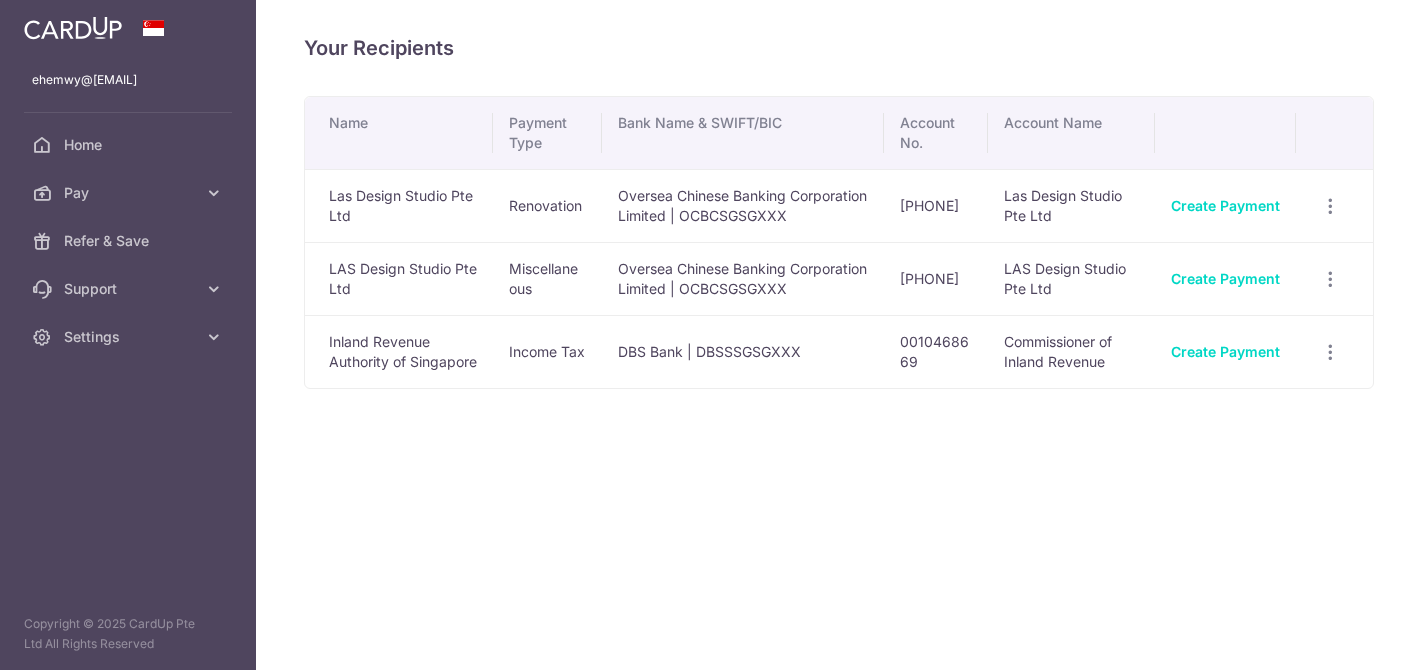 scroll, scrollTop: 0, scrollLeft: 0, axis: both 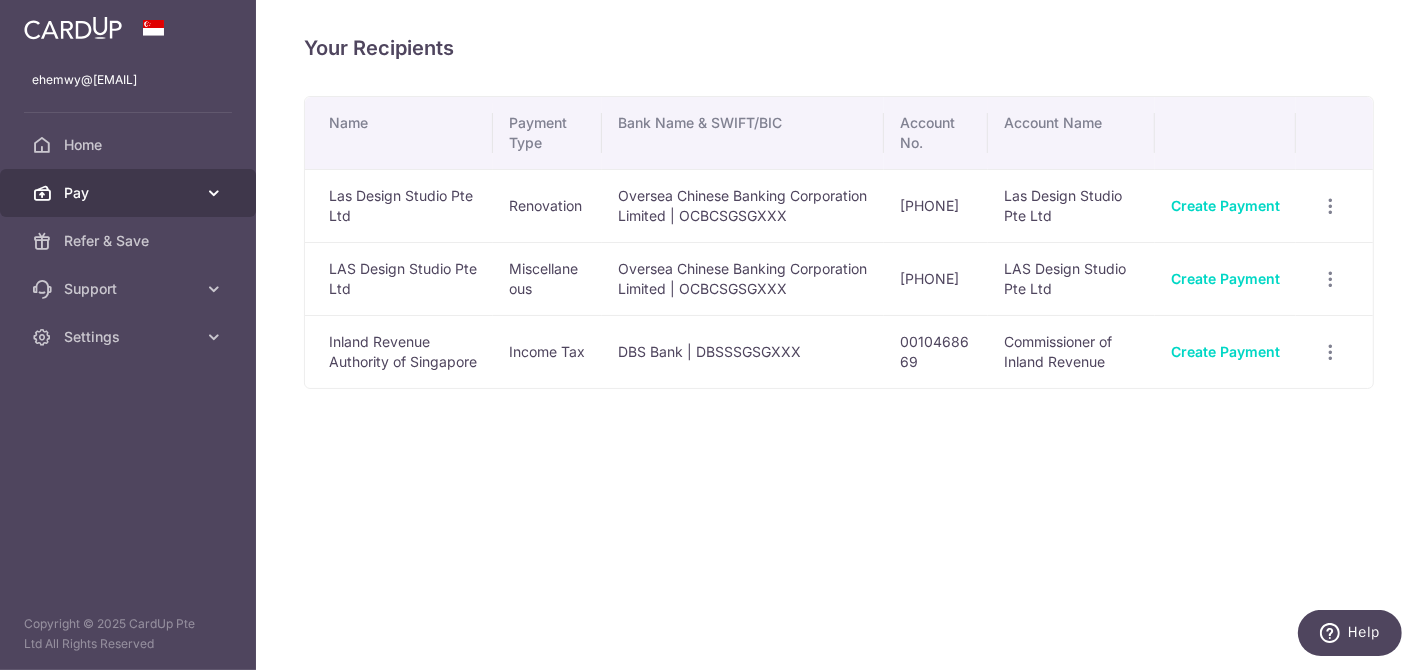 click on "Pay" at bounding box center (130, 193) 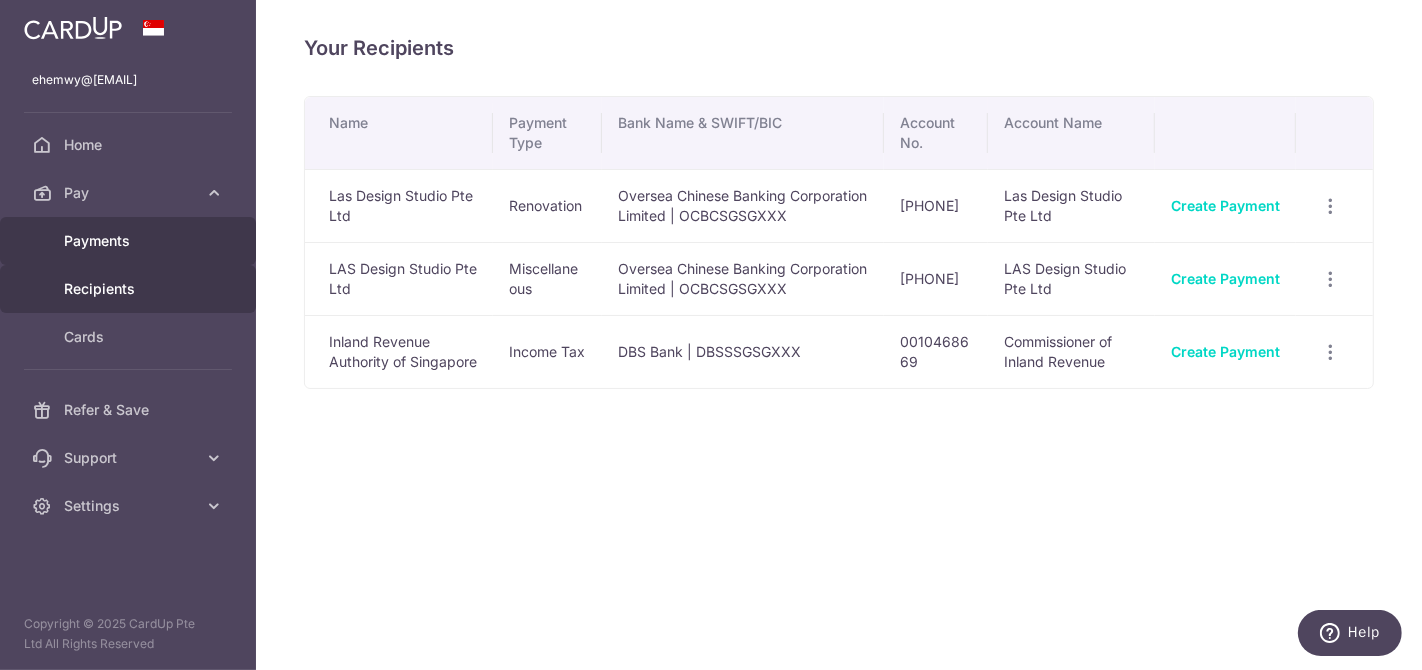 click on "Payments" at bounding box center (130, 241) 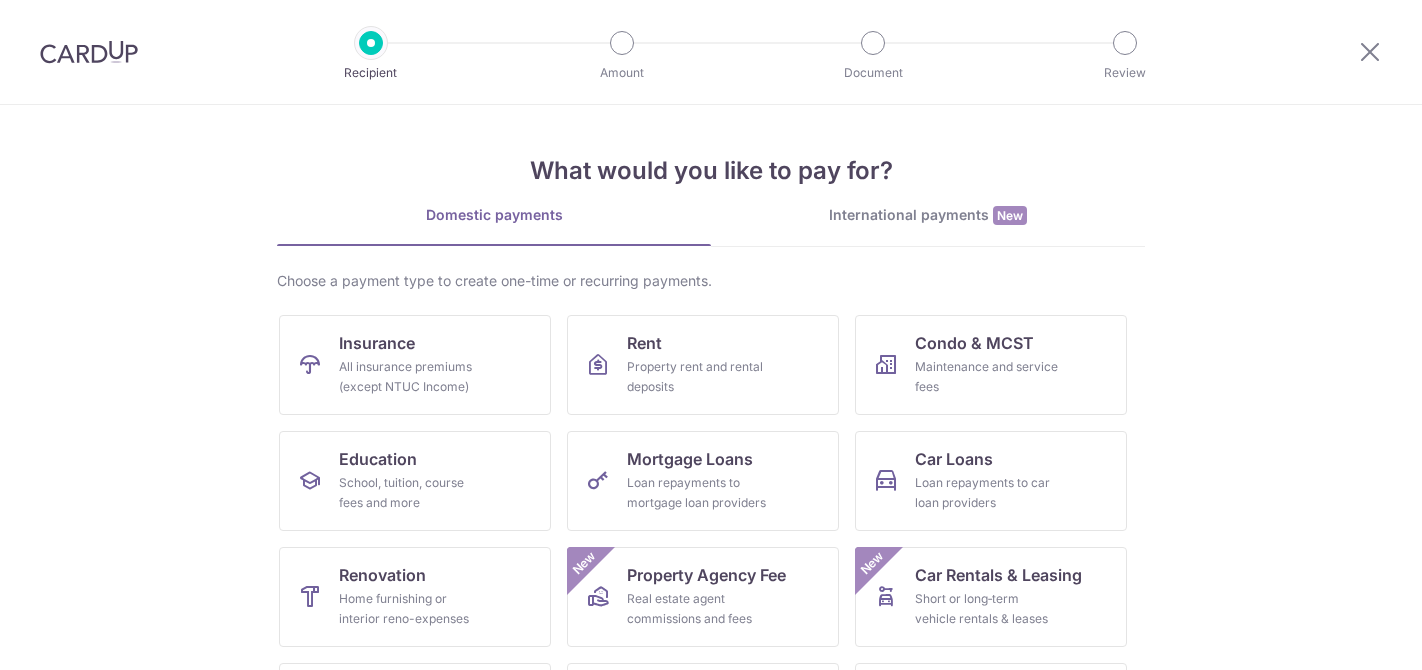 scroll, scrollTop: 0, scrollLeft: 0, axis: both 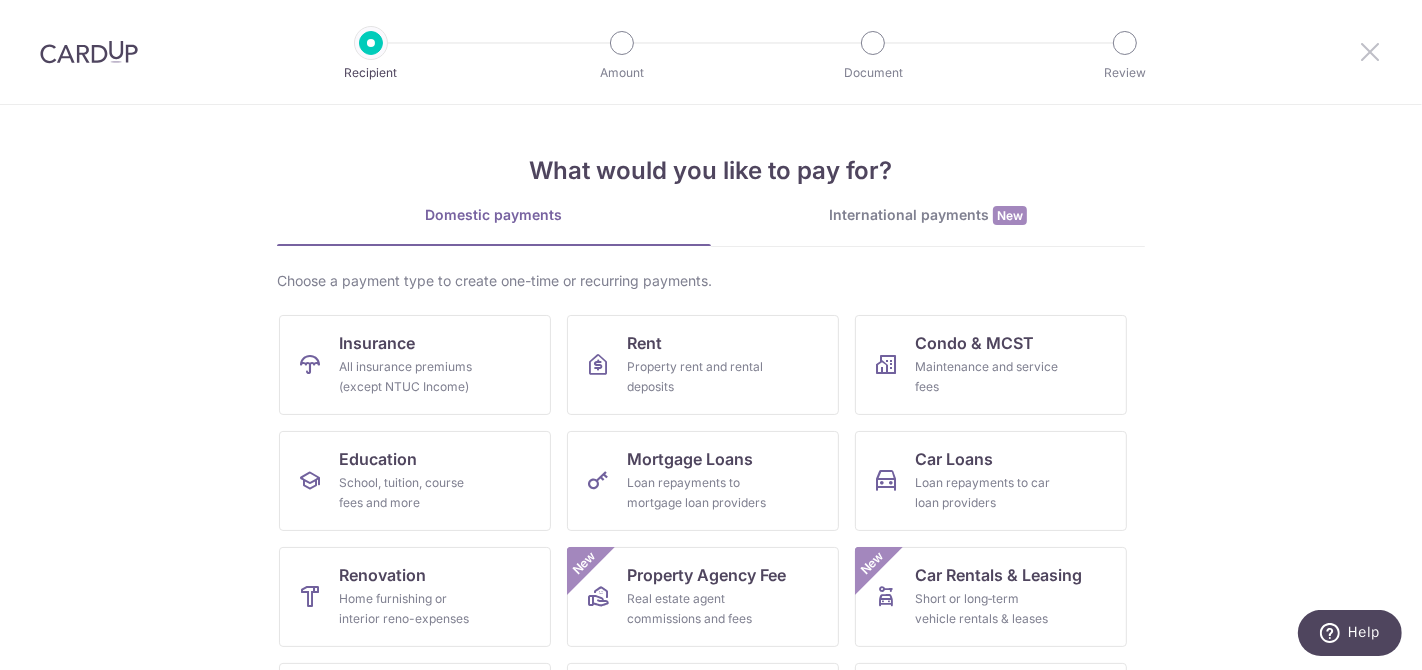 click at bounding box center (1370, 51) 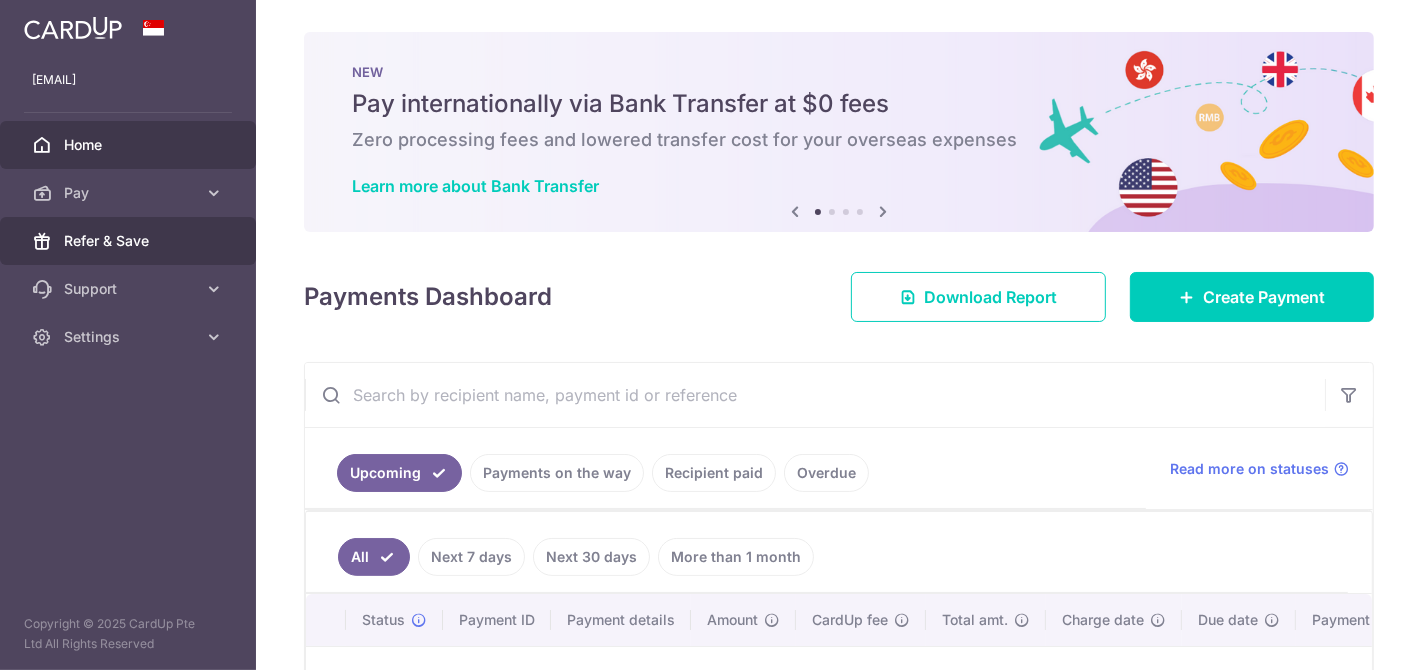 scroll, scrollTop: 0, scrollLeft: 0, axis: both 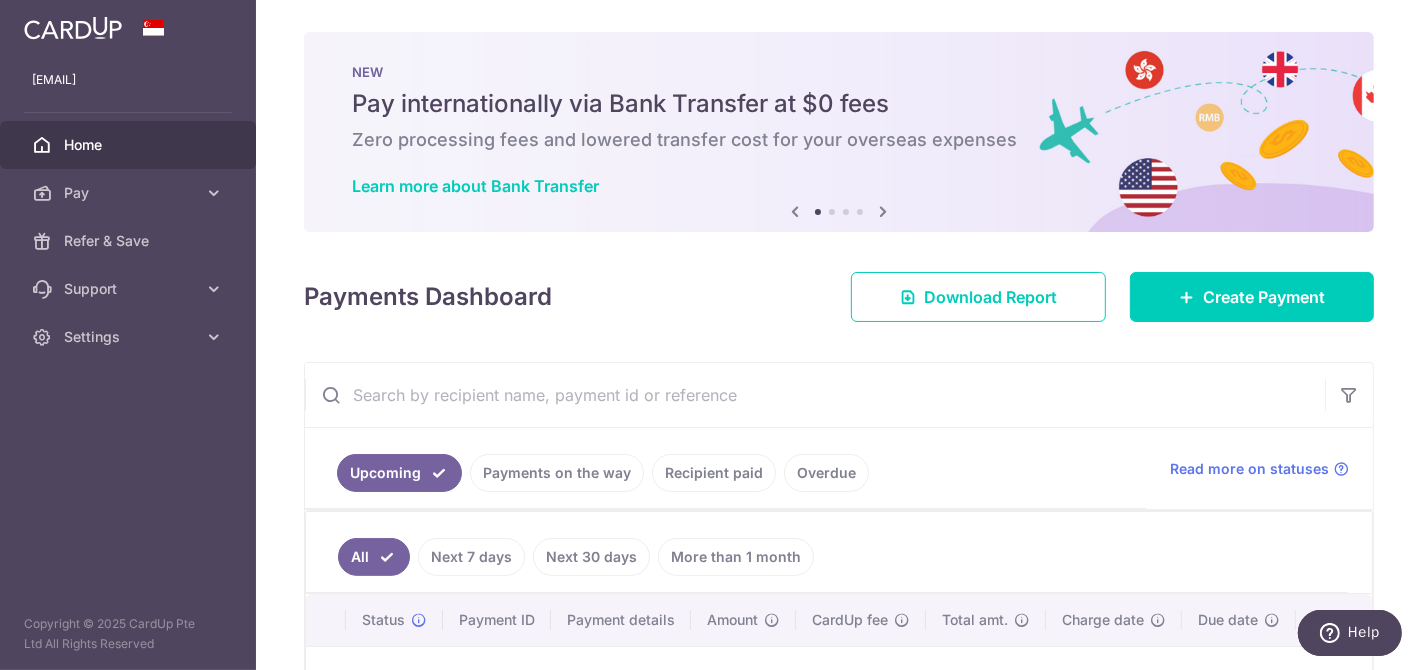click on "Recipient paid" at bounding box center (714, 473) 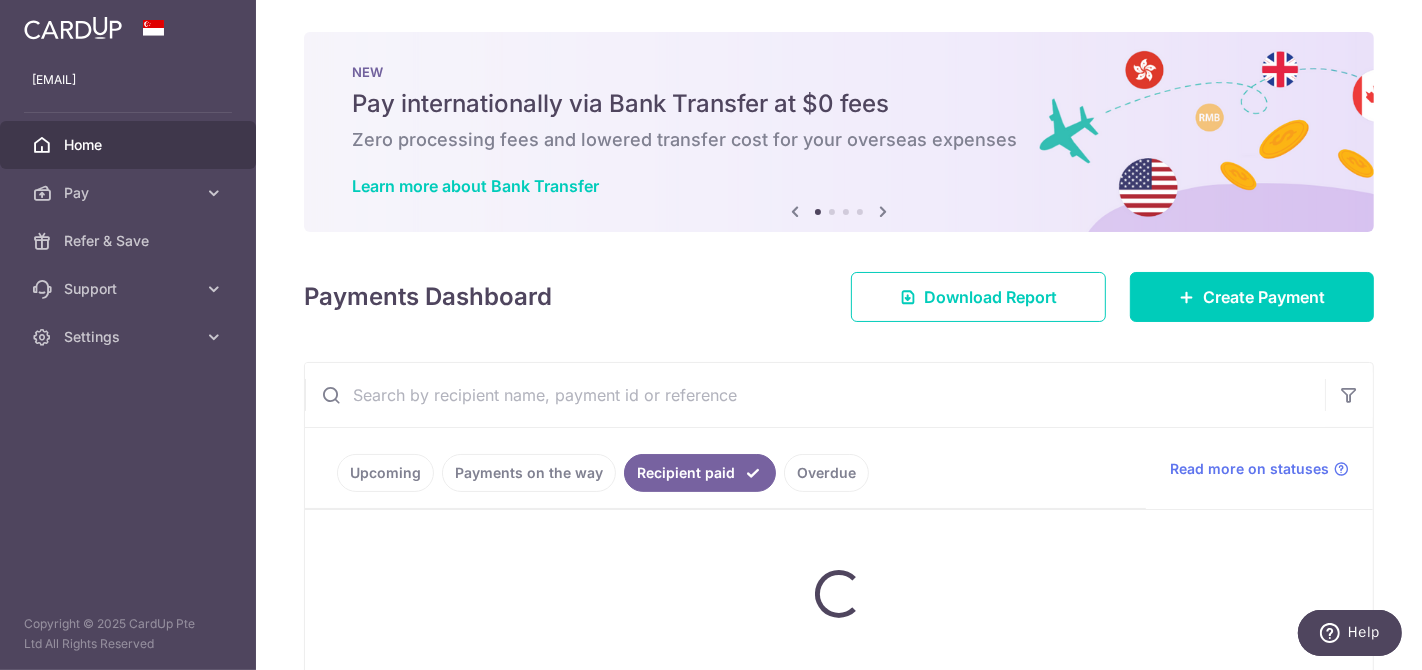 scroll, scrollTop: 142, scrollLeft: 0, axis: vertical 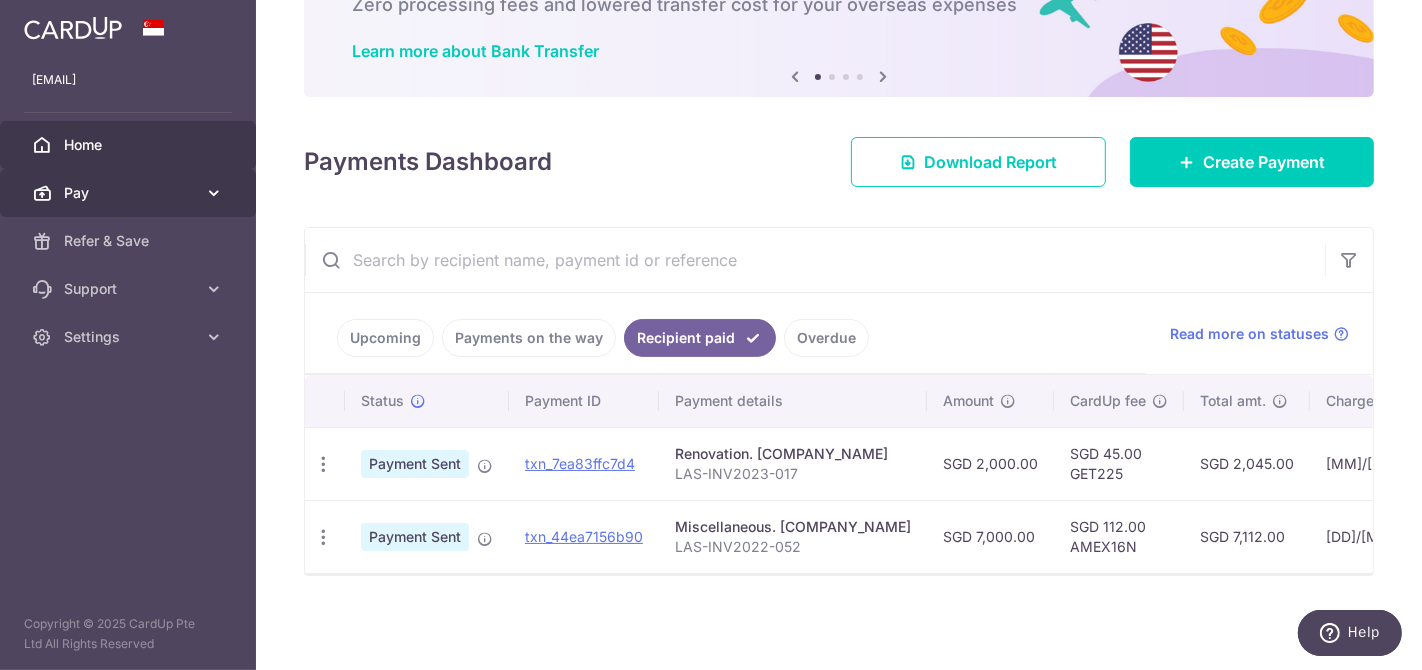 click on "Pay" at bounding box center (130, 193) 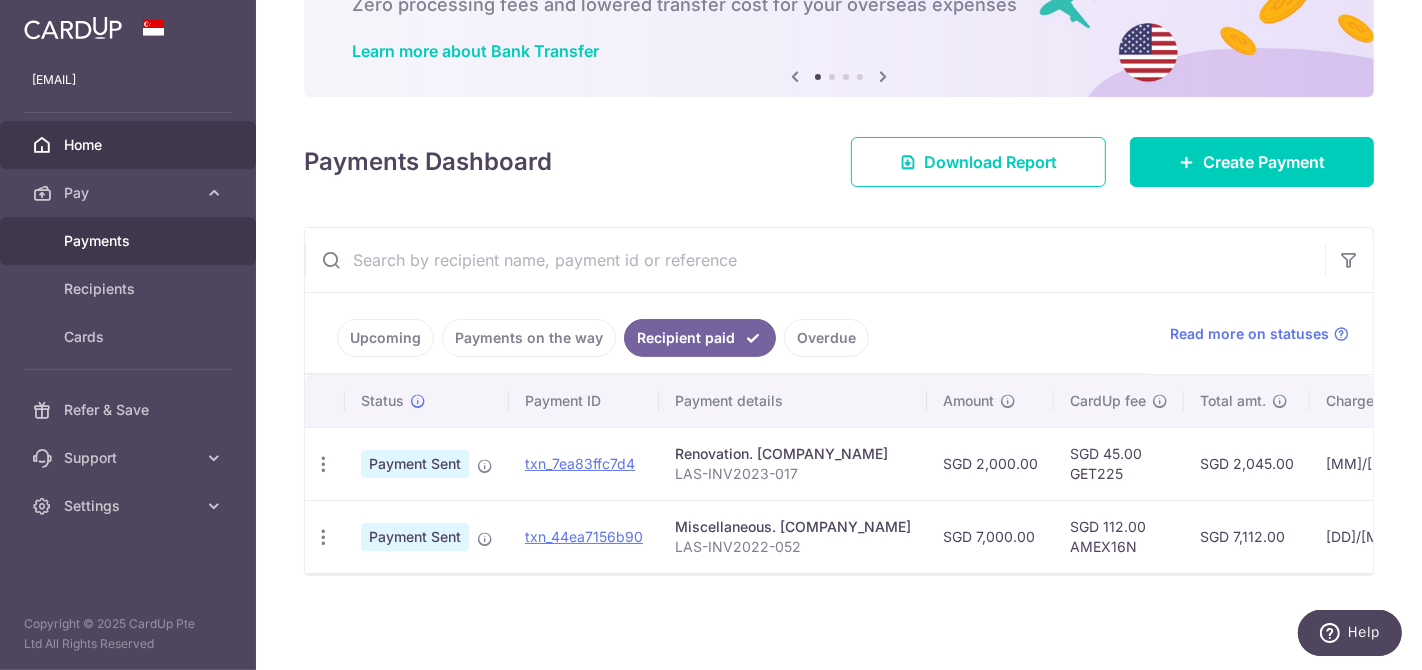 click on "Payments" at bounding box center [130, 241] 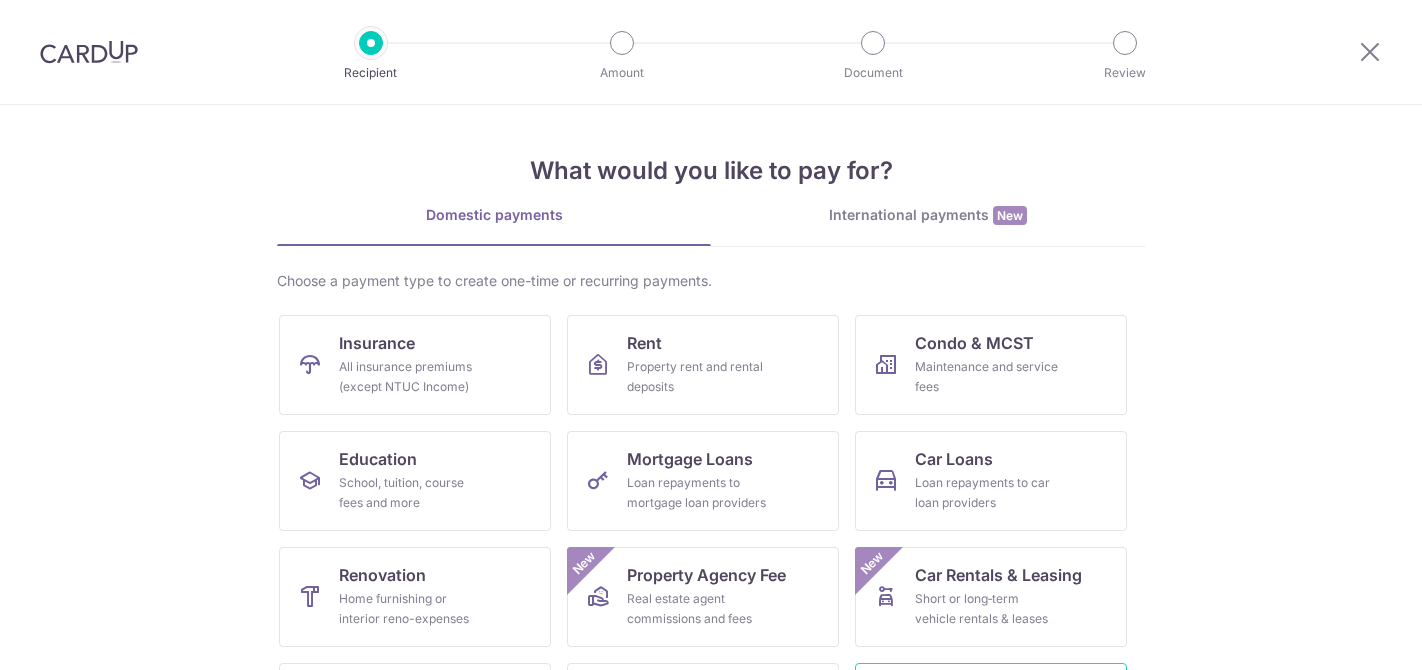 scroll, scrollTop: 0, scrollLeft: 0, axis: both 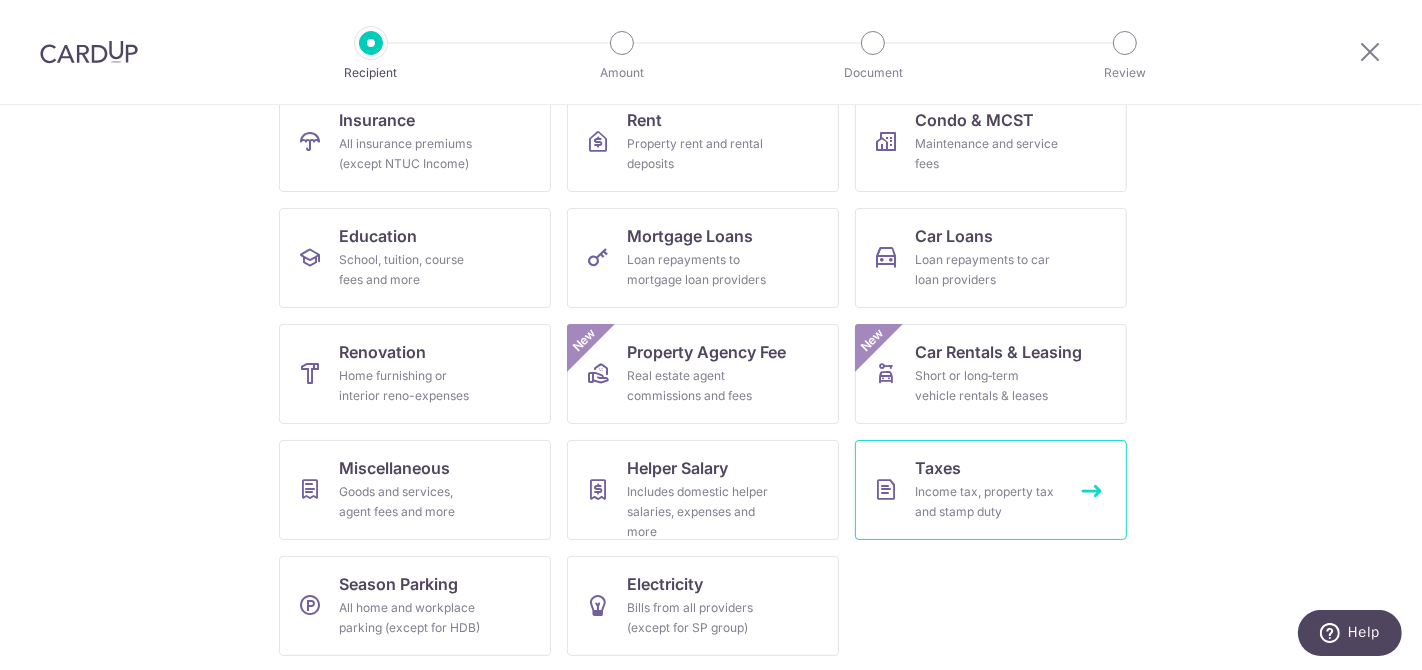 click on "Taxes" at bounding box center [938, 468] 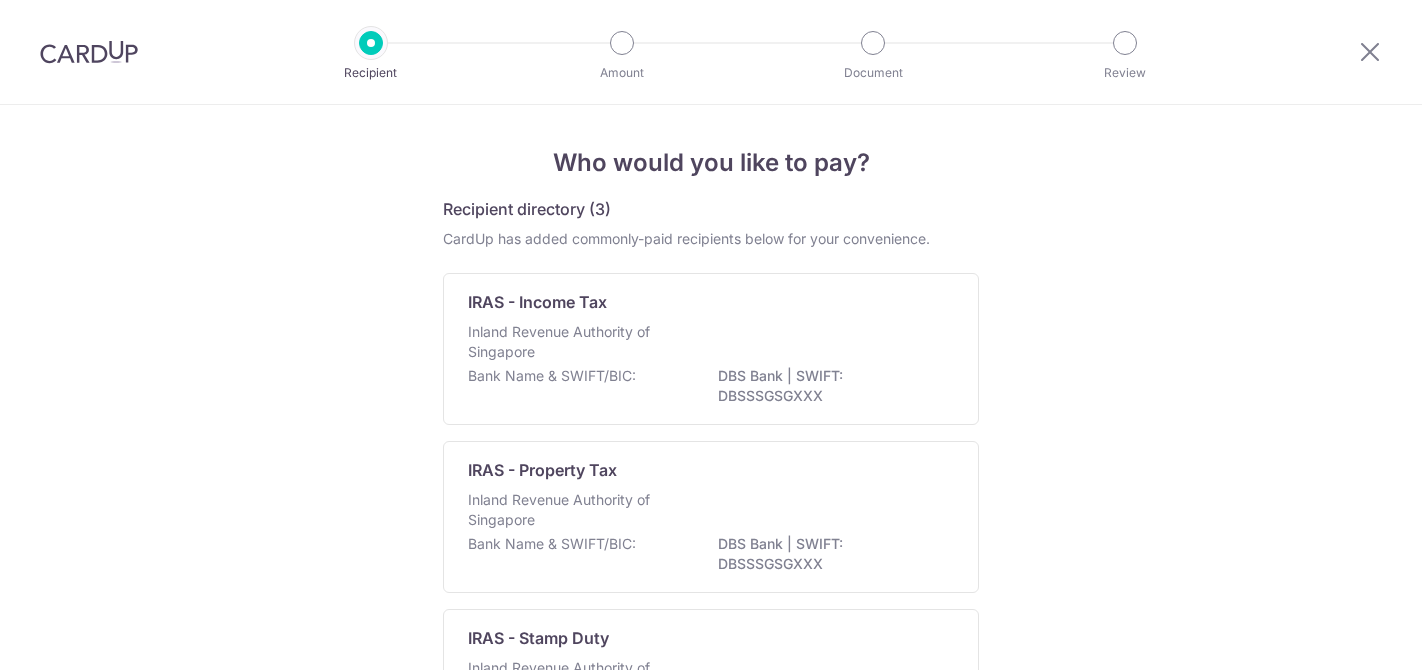 scroll, scrollTop: 0, scrollLeft: 0, axis: both 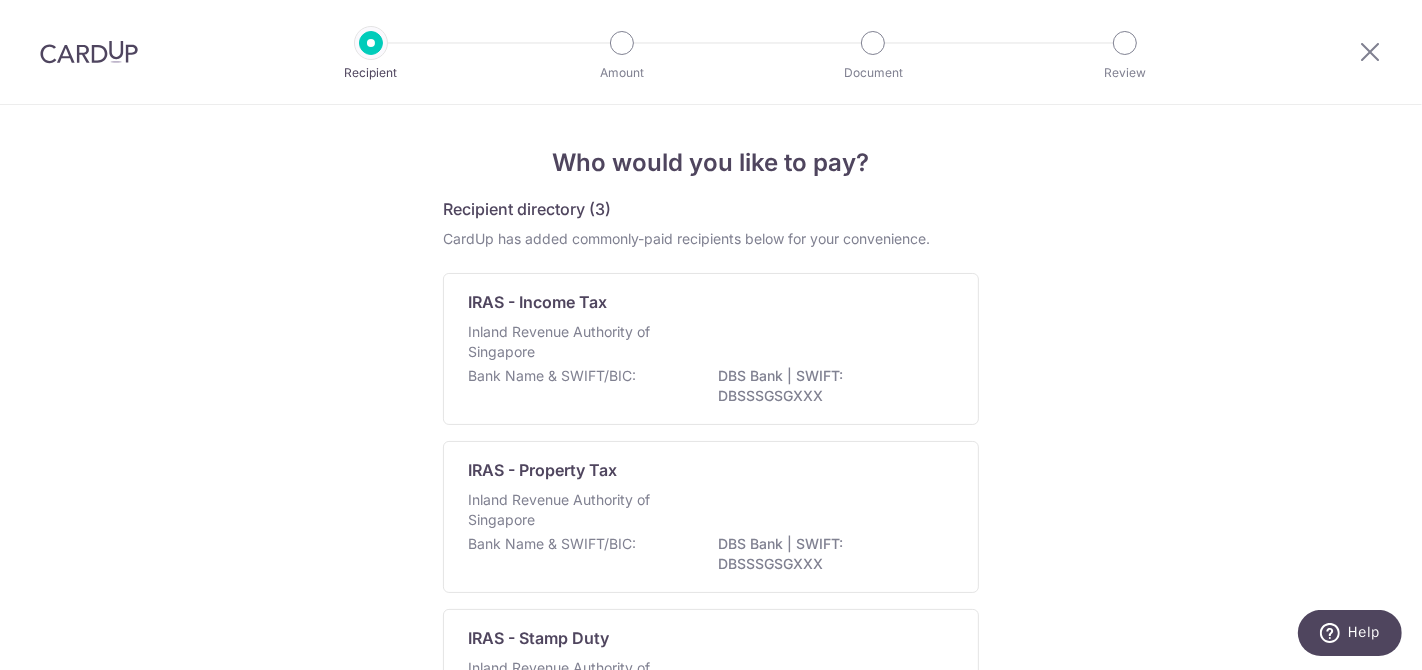 click on "Bank Name & SWIFT/BIC:" at bounding box center (552, 376) 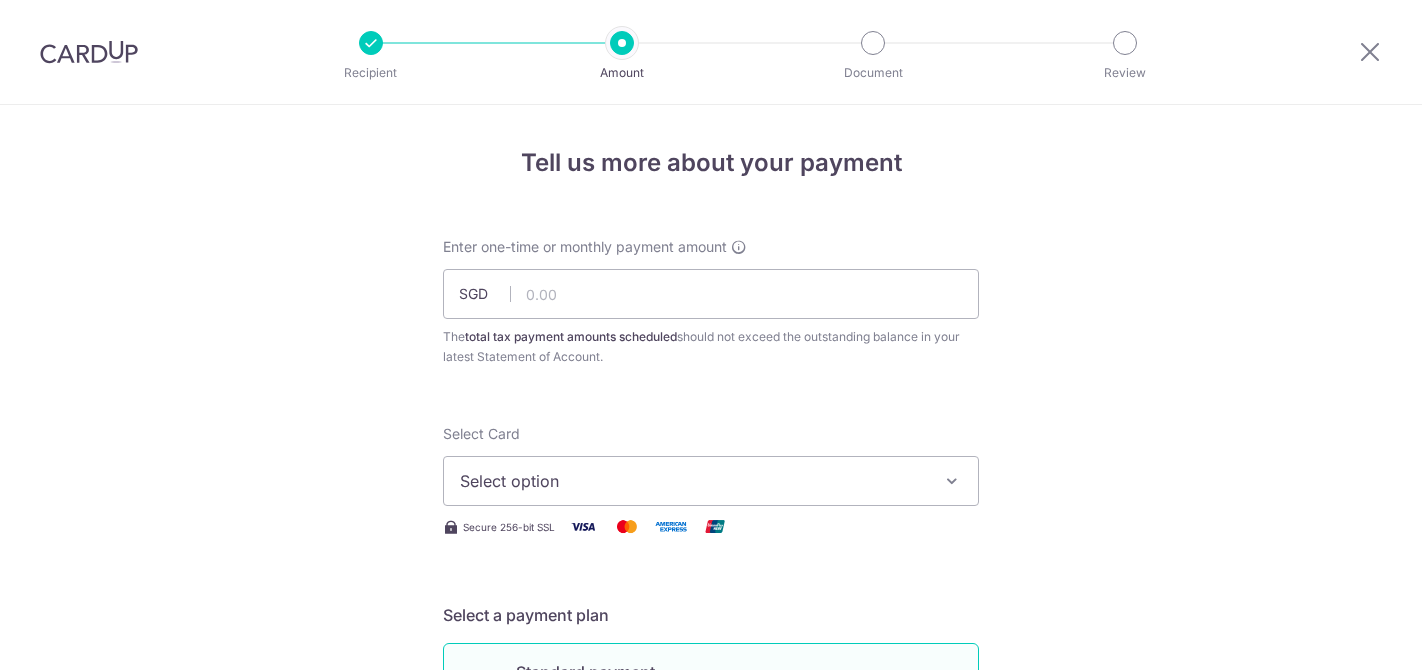 scroll, scrollTop: 0, scrollLeft: 0, axis: both 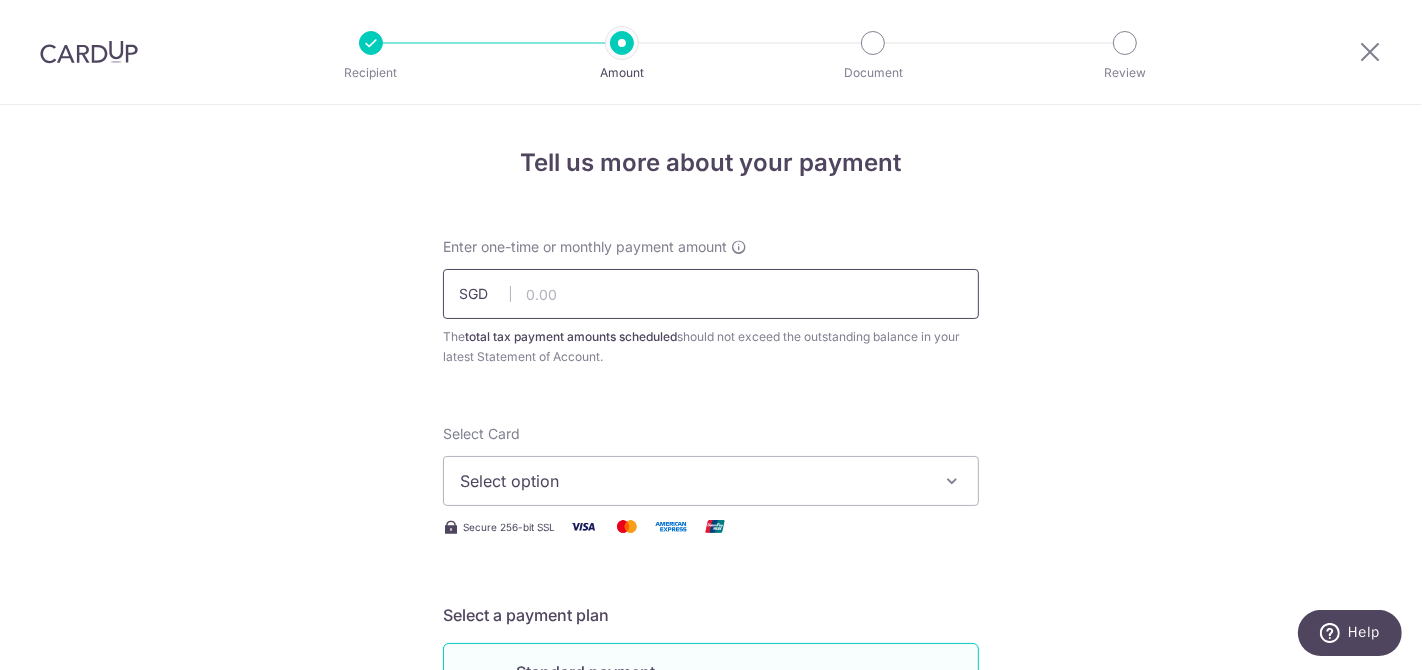 click at bounding box center [711, 294] 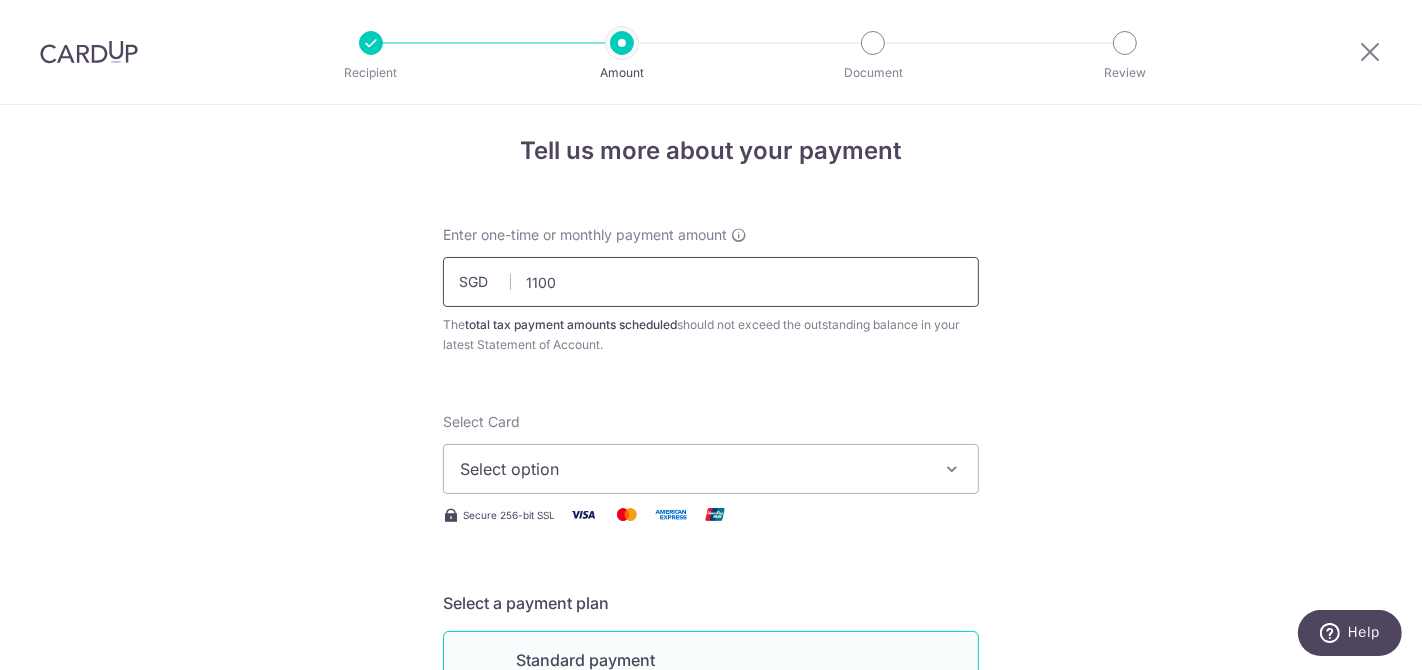 scroll, scrollTop: 13, scrollLeft: 0, axis: vertical 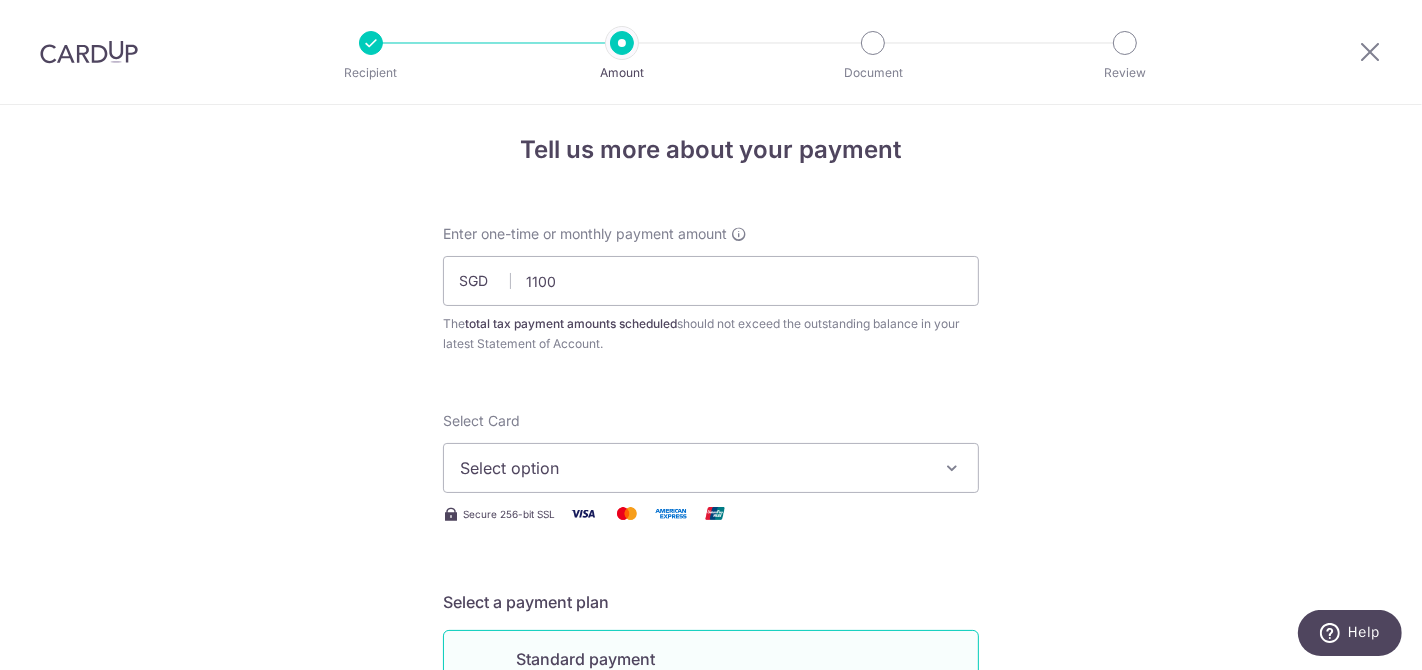 type on "1,100.00" 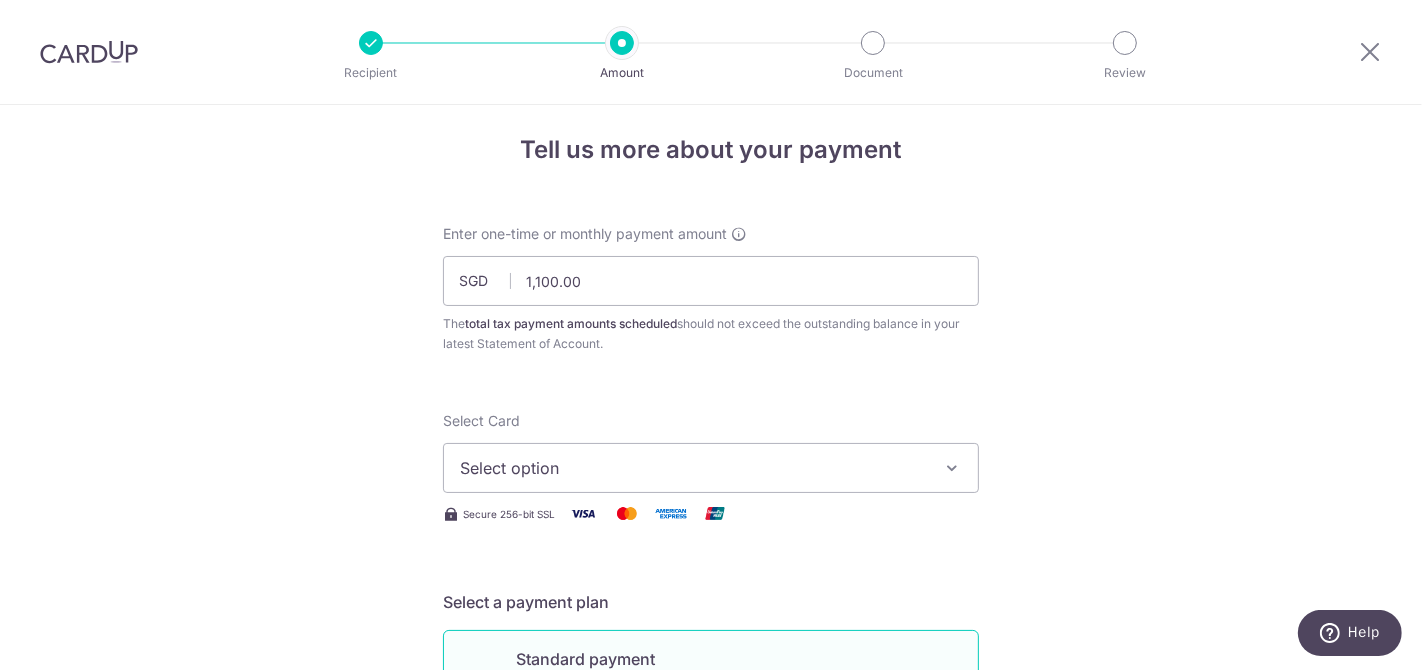 click on "Enter one-time or monthly payment amount
SGD
1,100.00
1100.00
The  total tax payment amounts scheduled  should not exceed the outstanding balance in your latest Statement of Account.
Select Card
Select option
Add credit card
Your Cards
**** 1513
Secure 256-bit SSL
Text
New card details
Card" at bounding box center [711, 1039] 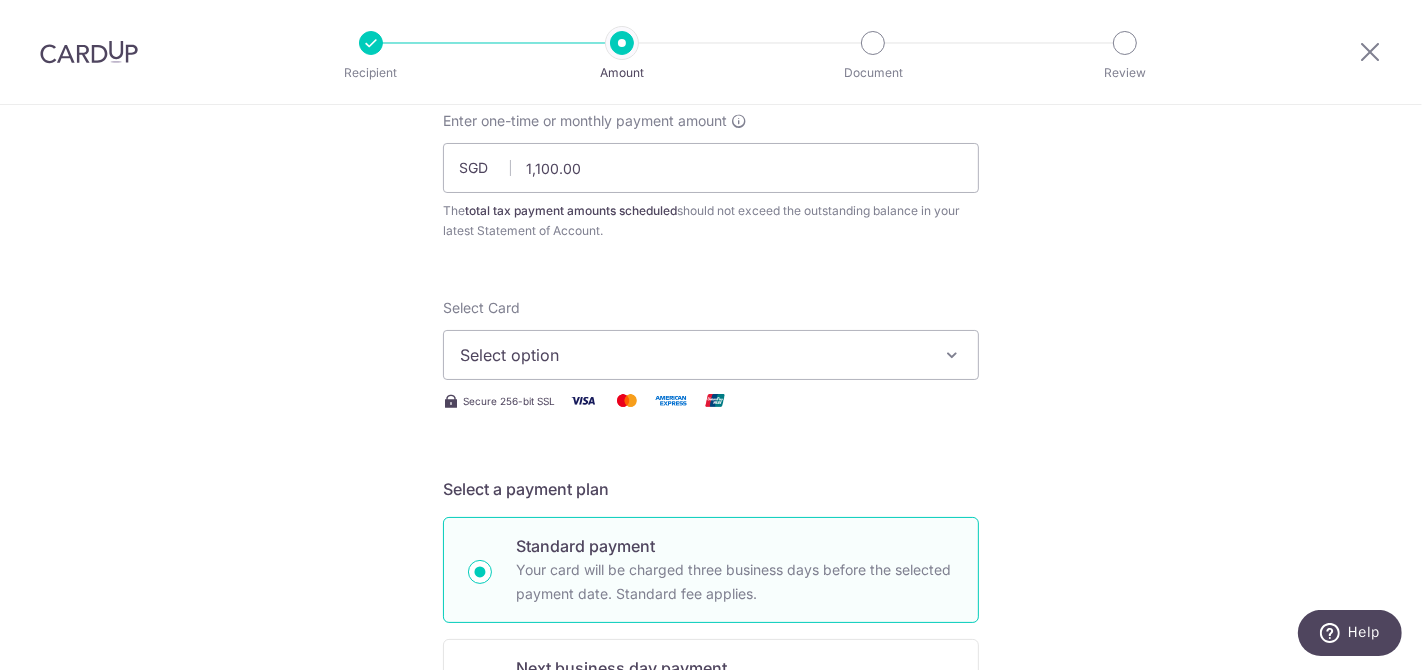 scroll, scrollTop: 134, scrollLeft: 0, axis: vertical 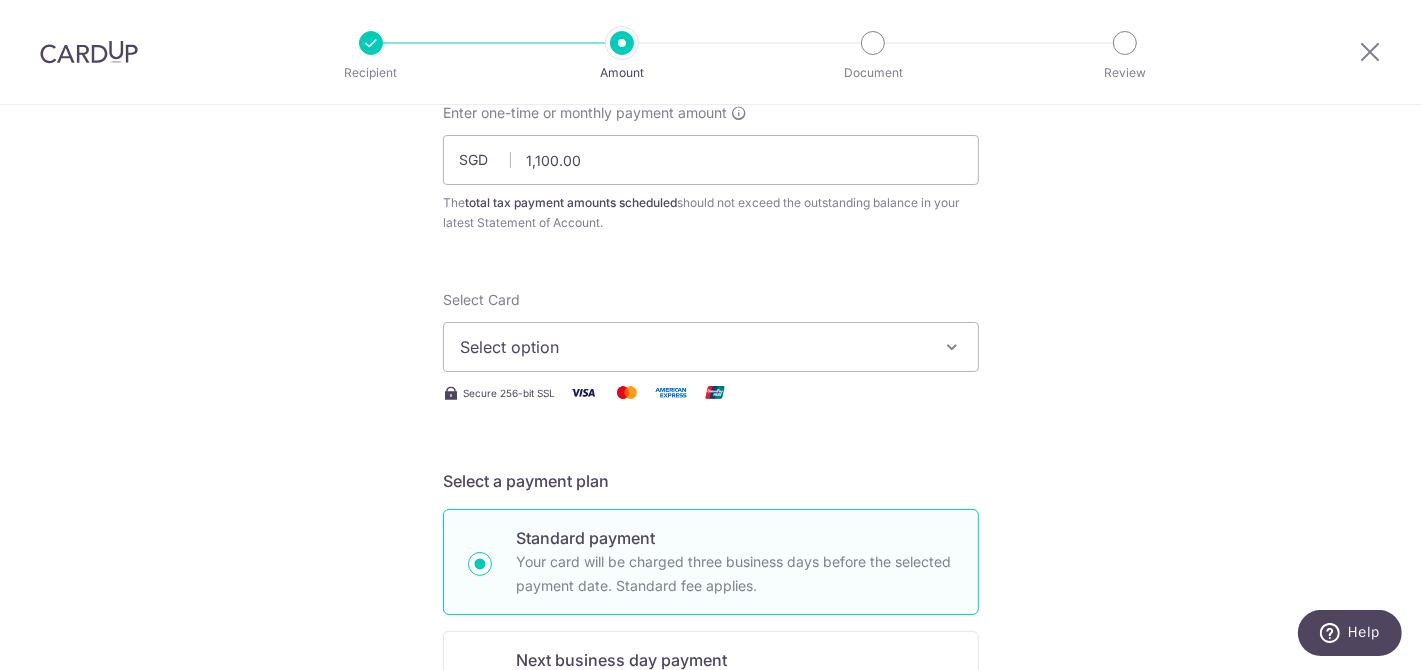 click on "Select option" at bounding box center (711, 347) 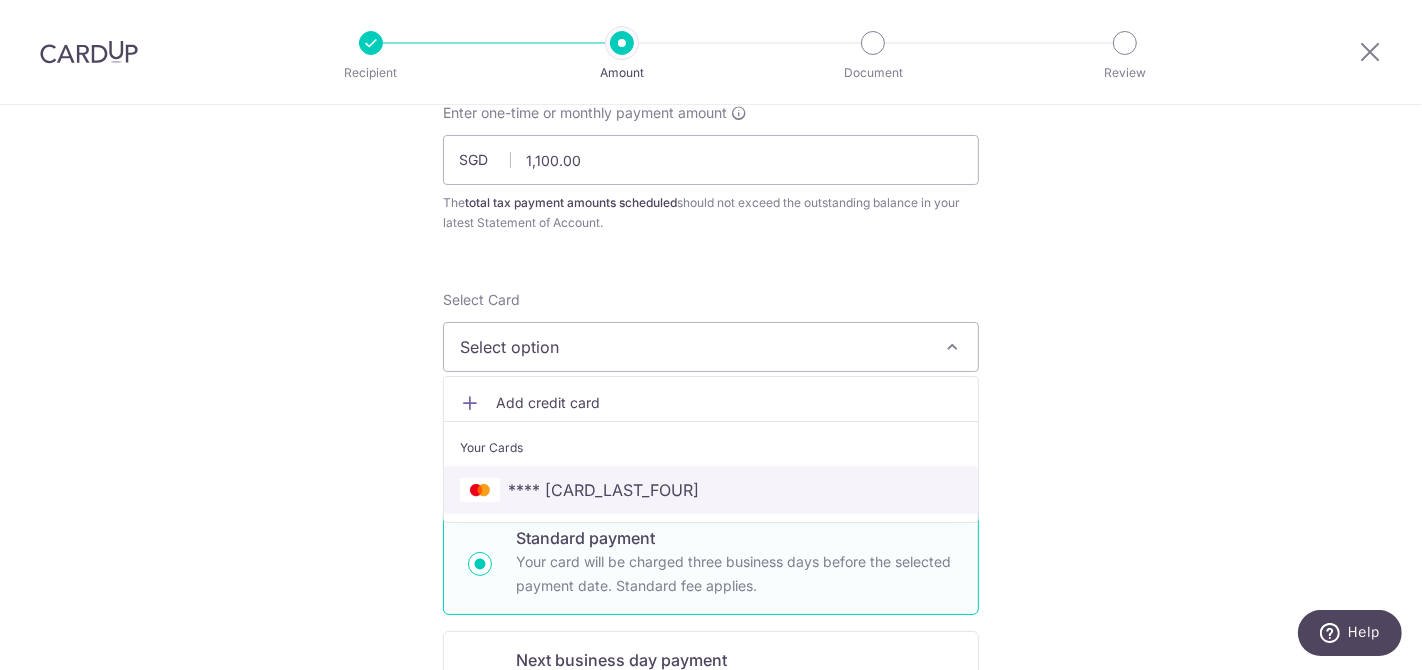 click on "**** 1513" at bounding box center [711, 490] 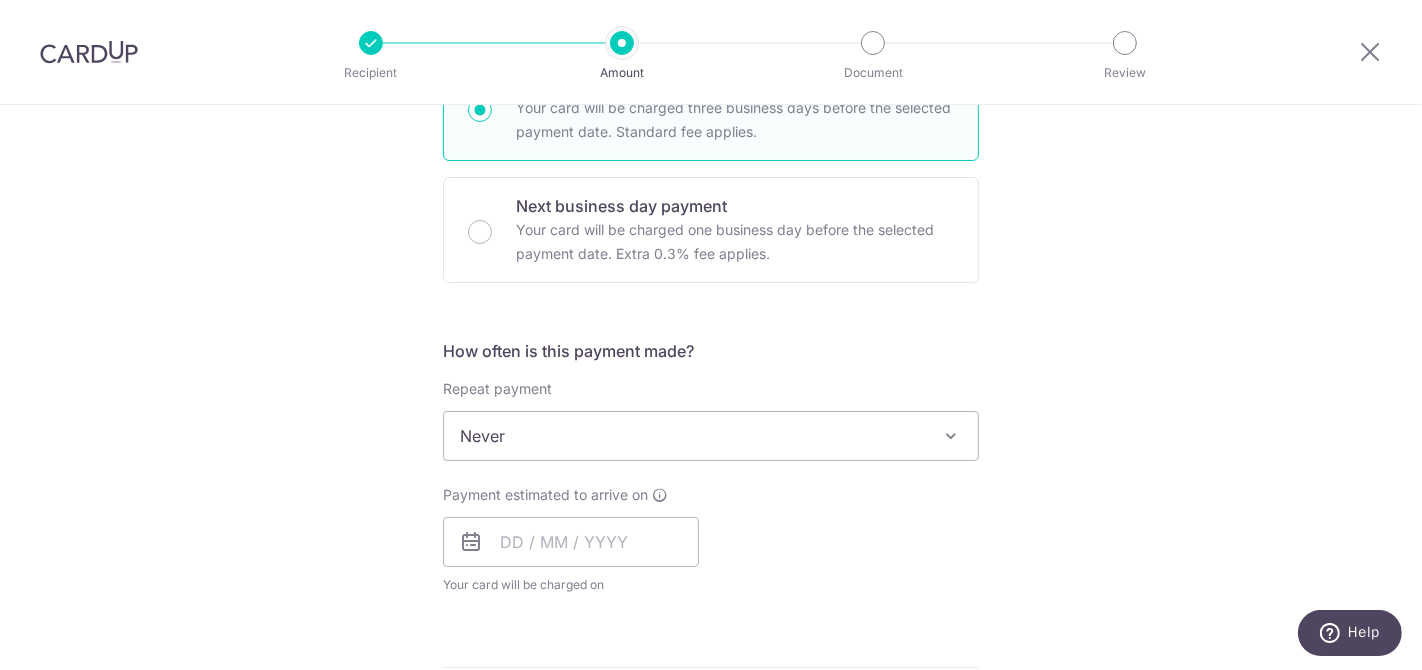 scroll, scrollTop: 590, scrollLeft: 0, axis: vertical 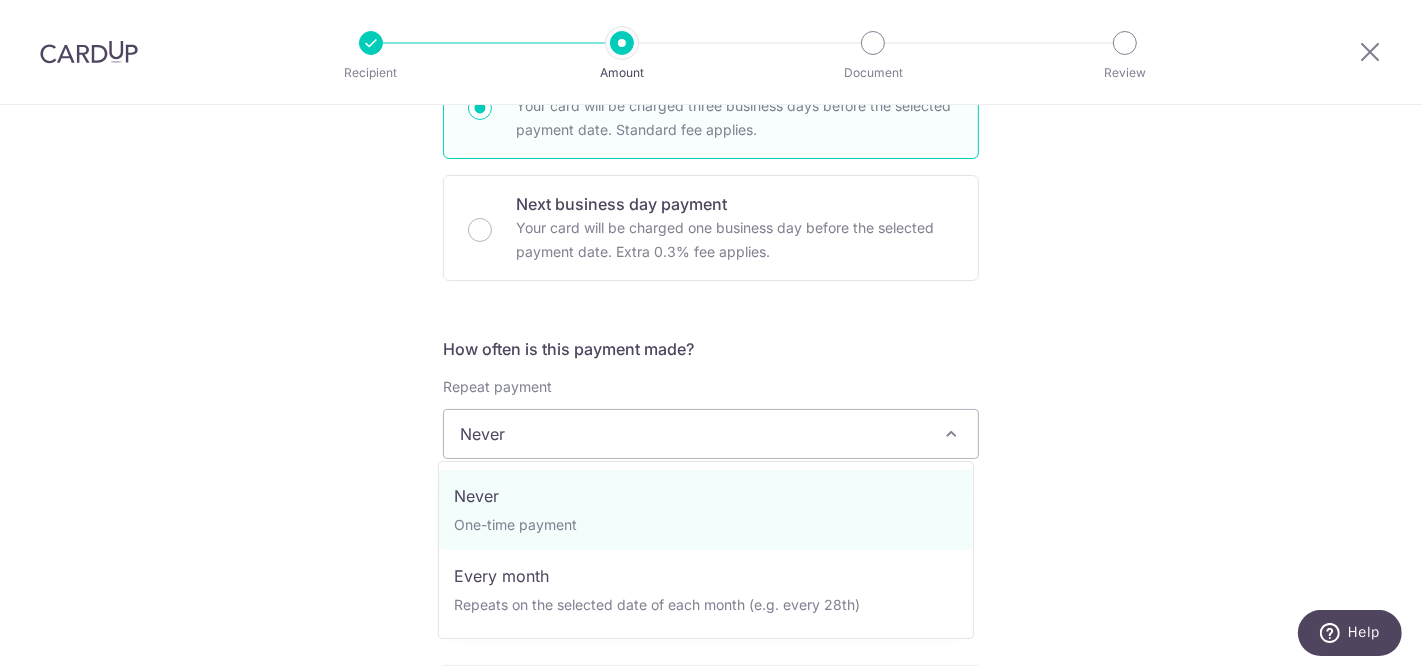 click on "Never" at bounding box center [711, 434] 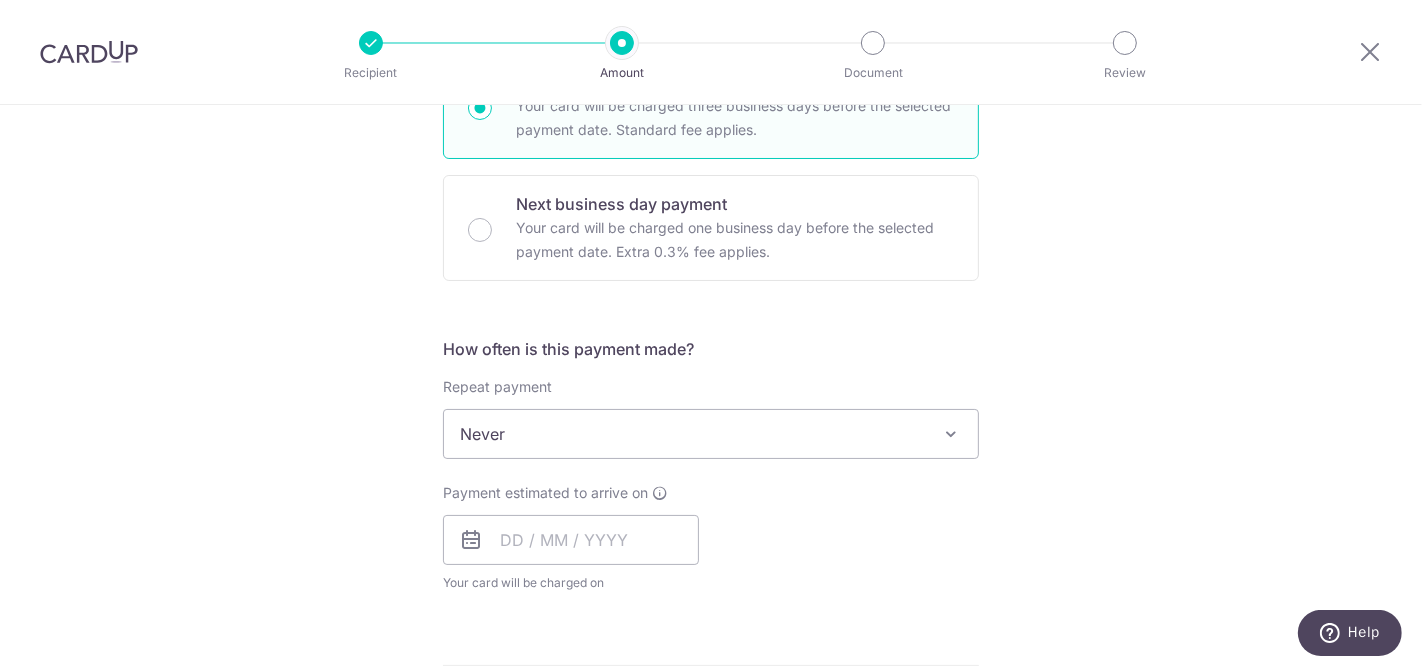 click on "Tell us more about your payment
Enter one-time or monthly payment amount
SGD
1,100.00
1100.00
The  total tax payment amounts scheduled  should not exceed the outstanding balance in your latest Statement of Account.
Select Card
**** 1513
Add credit card
Your Cards
**** 1513
Secure 256-bit SSL
Text
New card details" at bounding box center (711, 443) 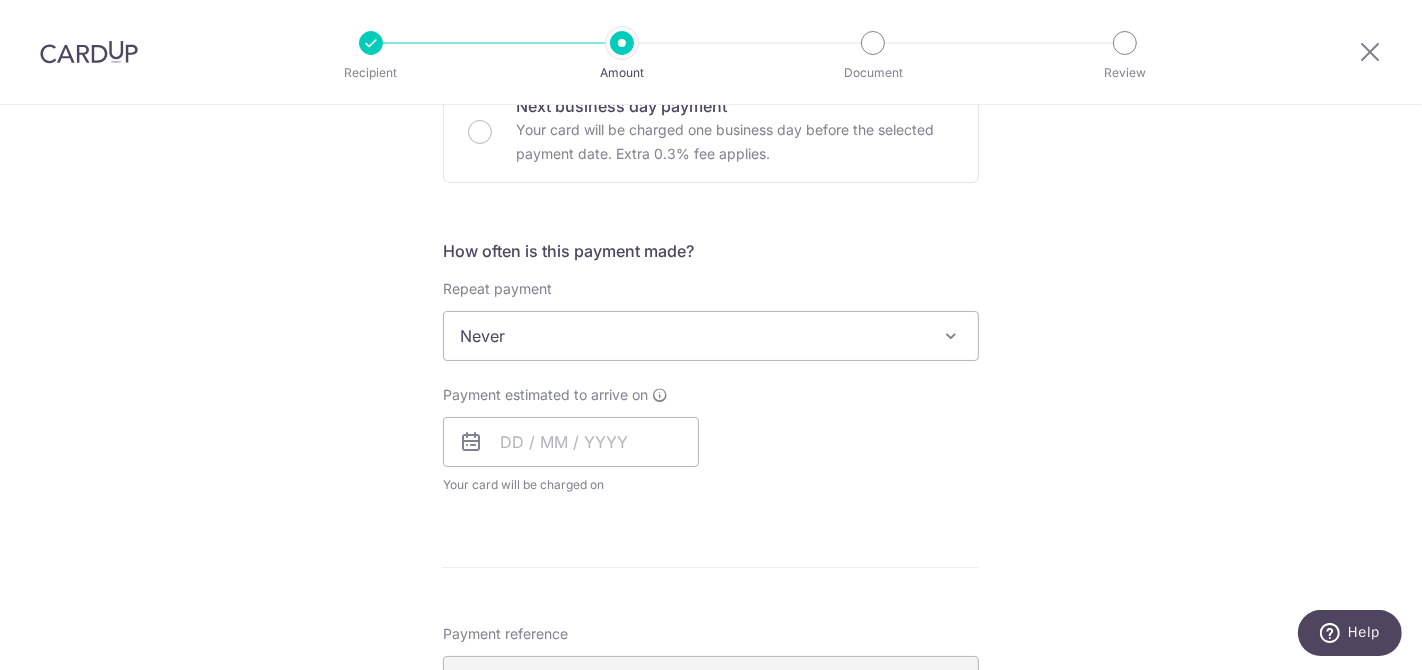 scroll, scrollTop: 688, scrollLeft: 0, axis: vertical 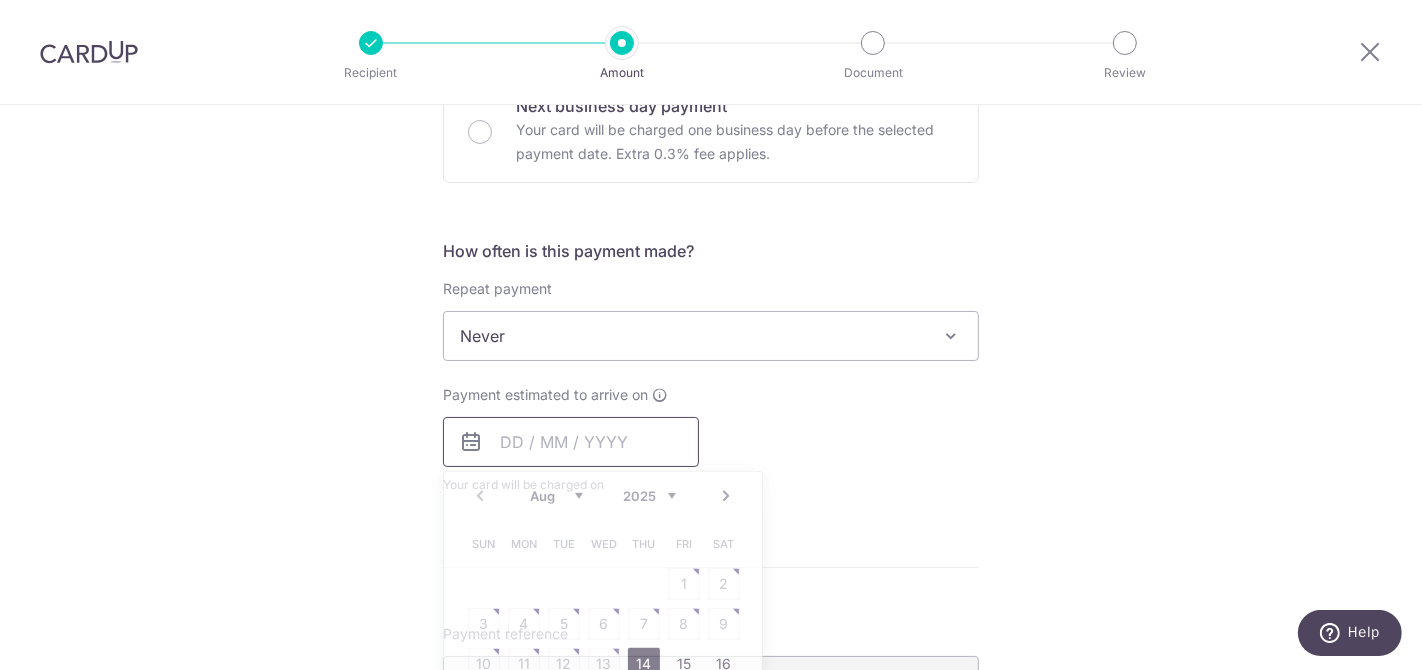 click at bounding box center (571, 442) 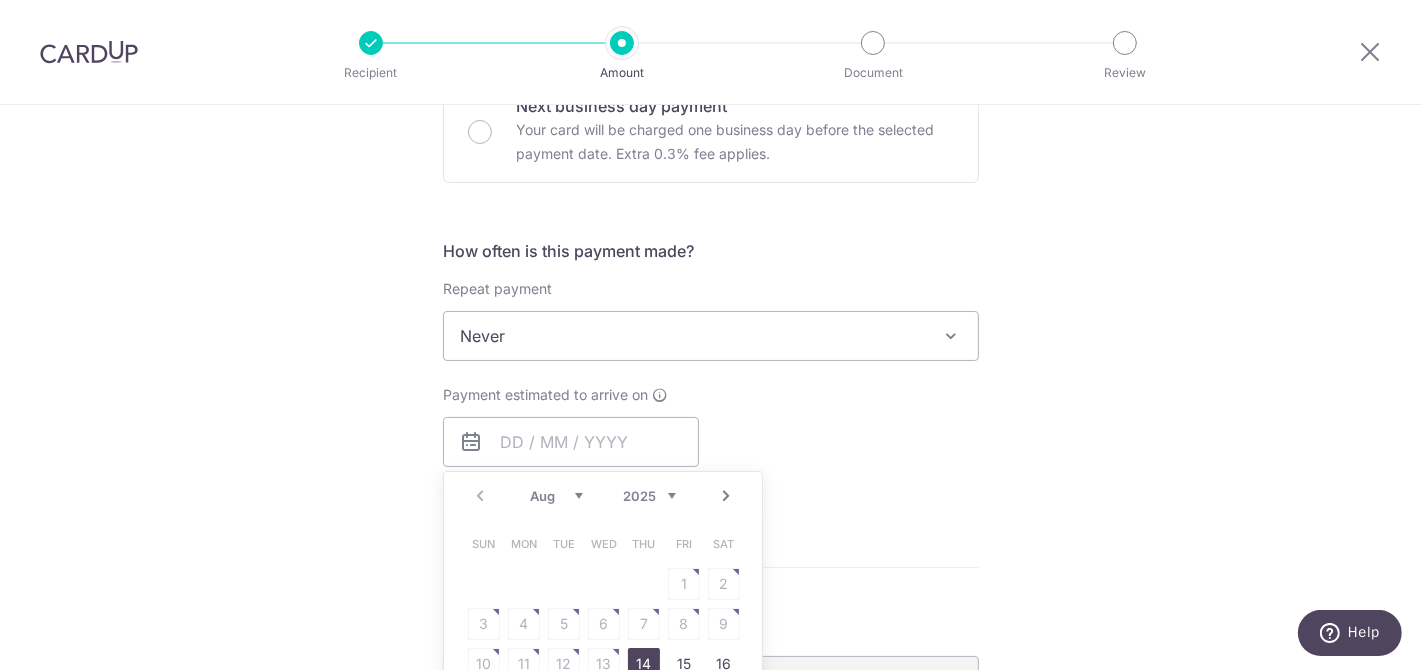 click on "14" at bounding box center [644, 664] 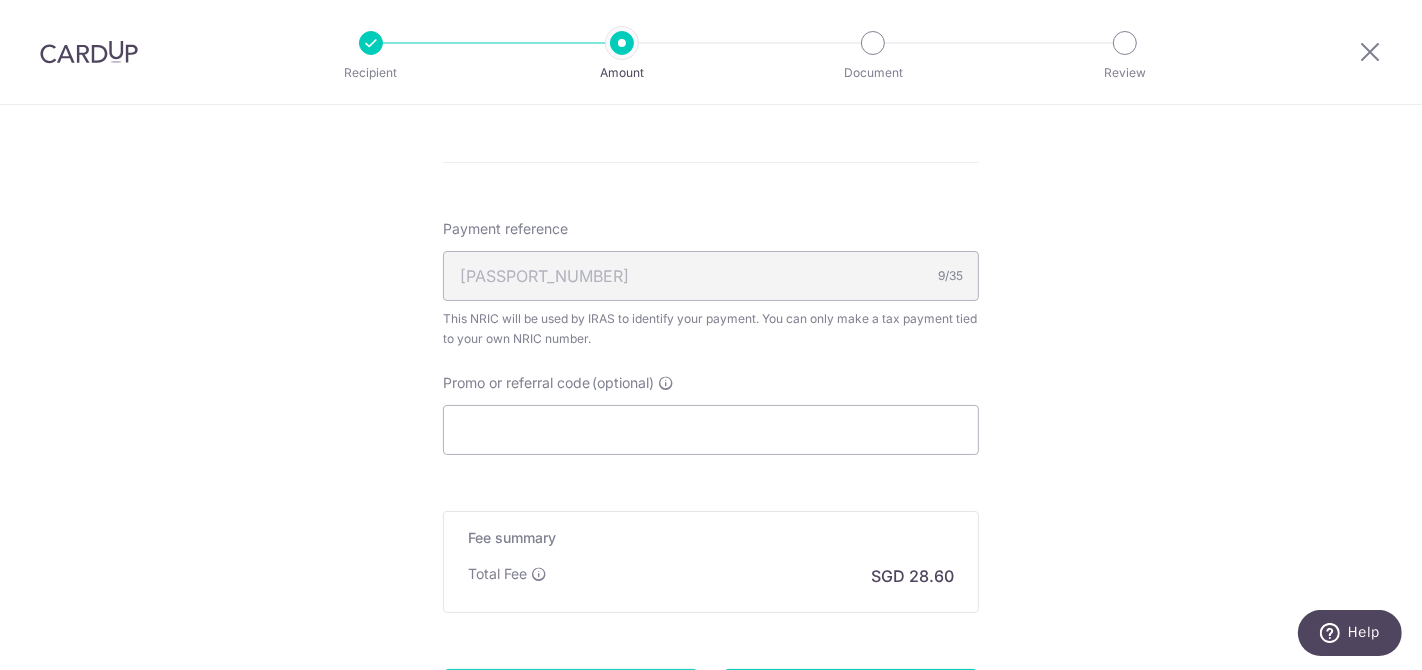scroll, scrollTop: 1177, scrollLeft: 0, axis: vertical 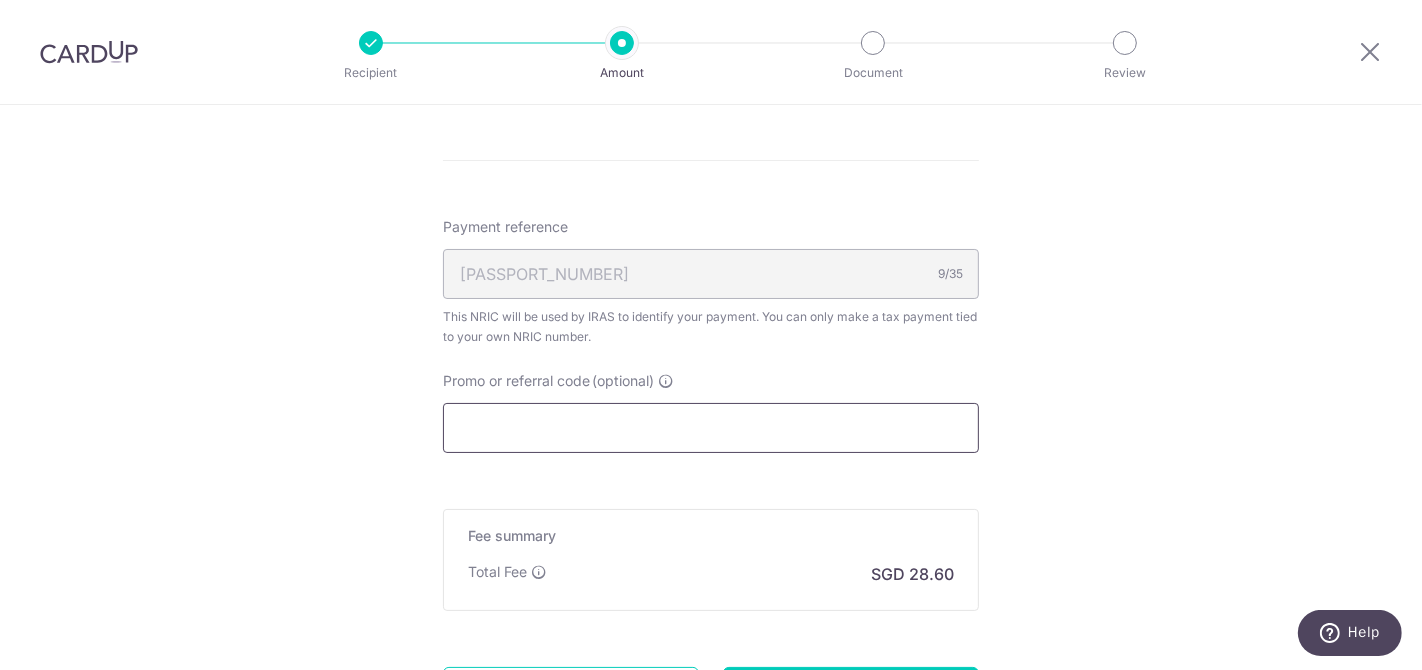 click on "Promo or referral code
(optional)" at bounding box center (711, 428) 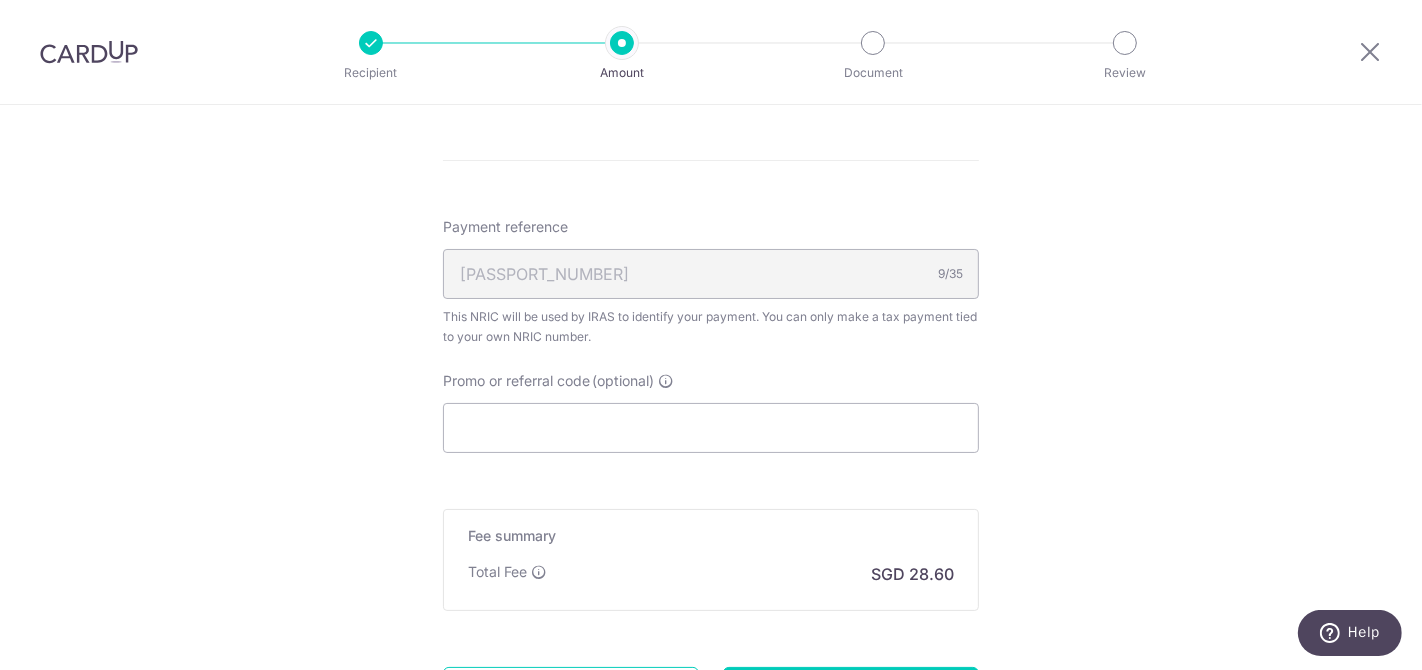 click on "Tell us more about your payment
Enter one-time or monthly payment amount
SGD
1,100.00
1100.00
The  total tax payment amounts scheduled  should not exceed the outstanding balance in your latest Statement of Account.
Select Card
**** 1513
Add credit card
Your Cards
**** 1513
Secure 256-bit SSL
Text
New card details" at bounding box center [711, -103] 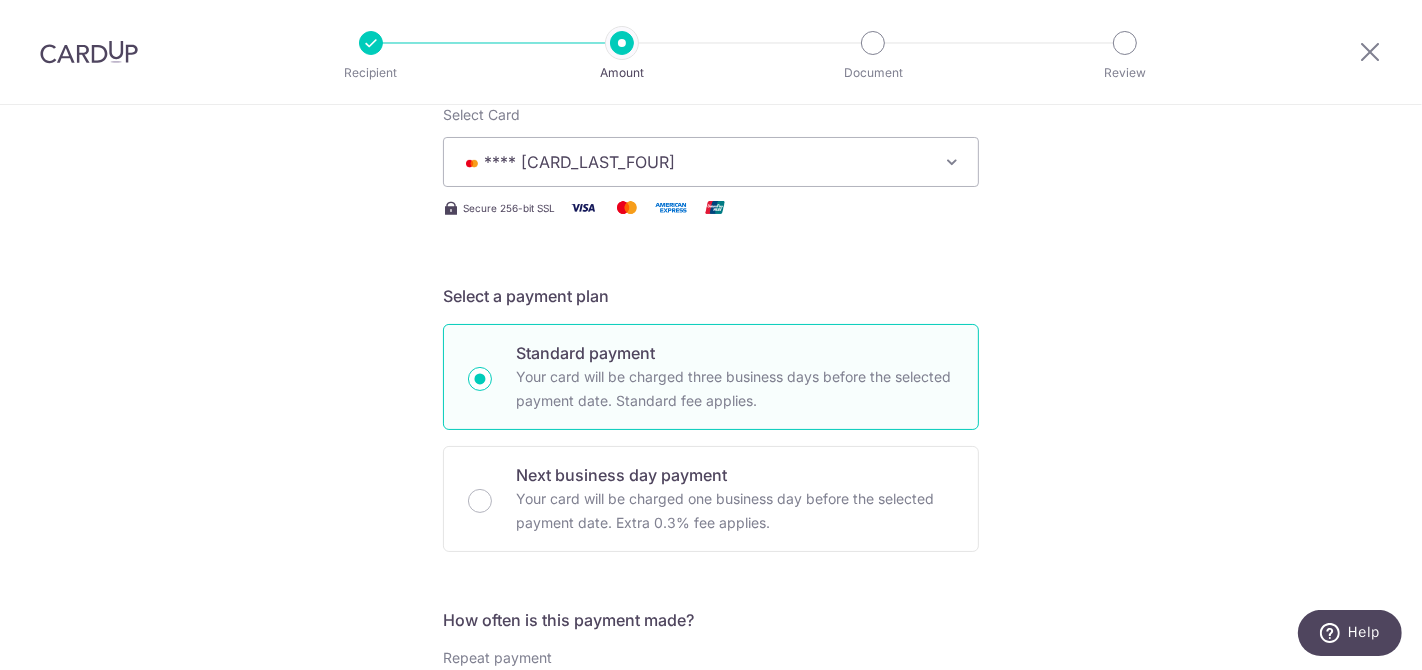 scroll, scrollTop: 1369, scrollLeft: 0, axis: vertical 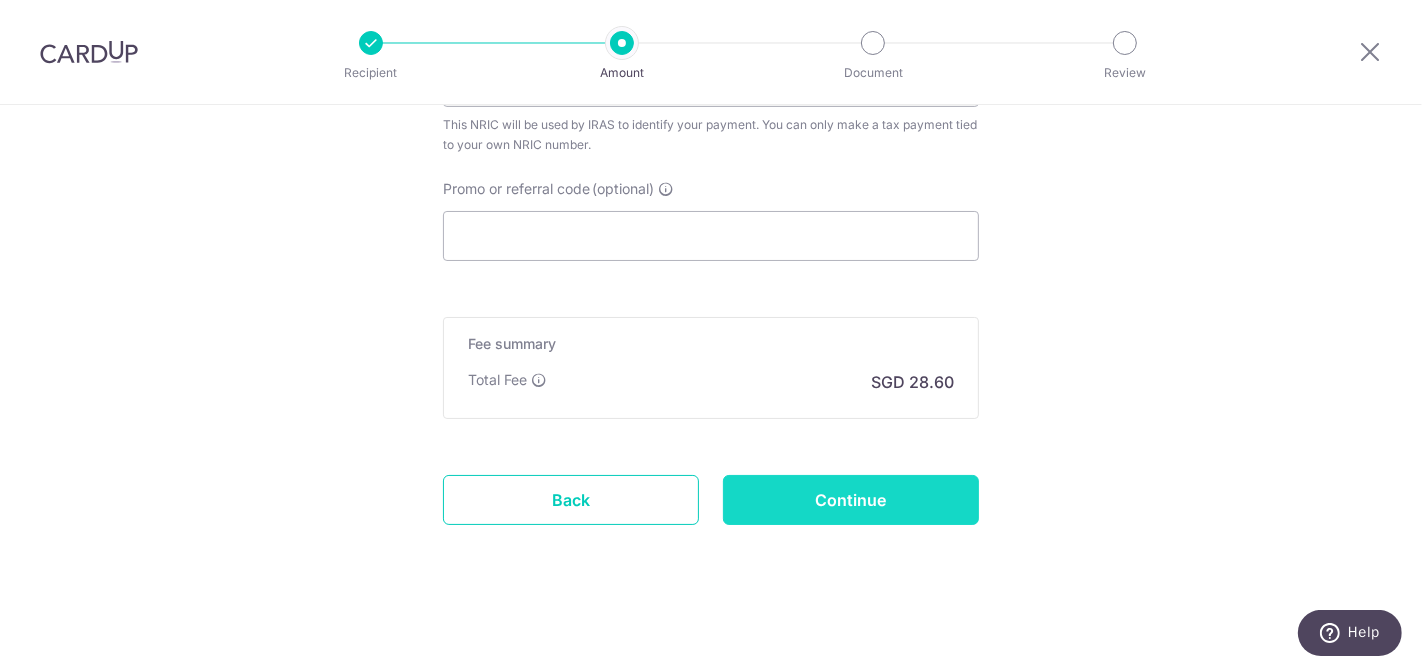 click on "Continue" at bounding box center (851, 500) 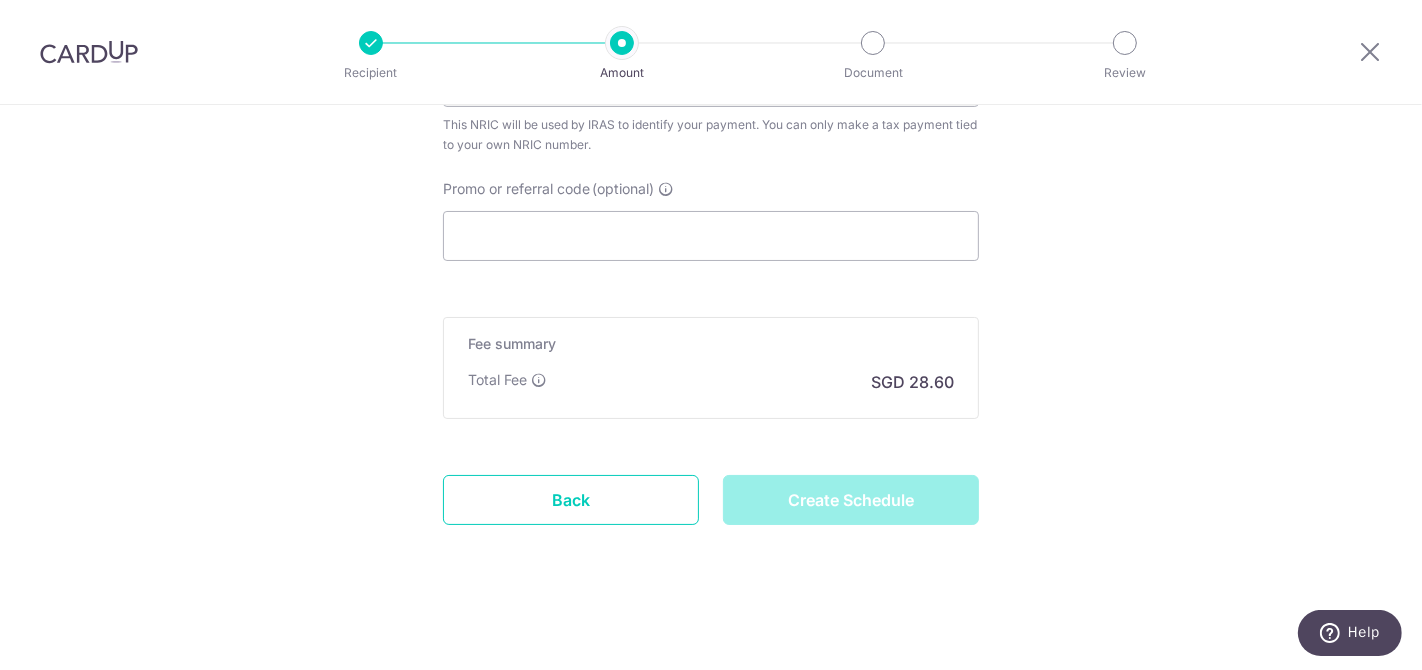 type on "Create Schedule" 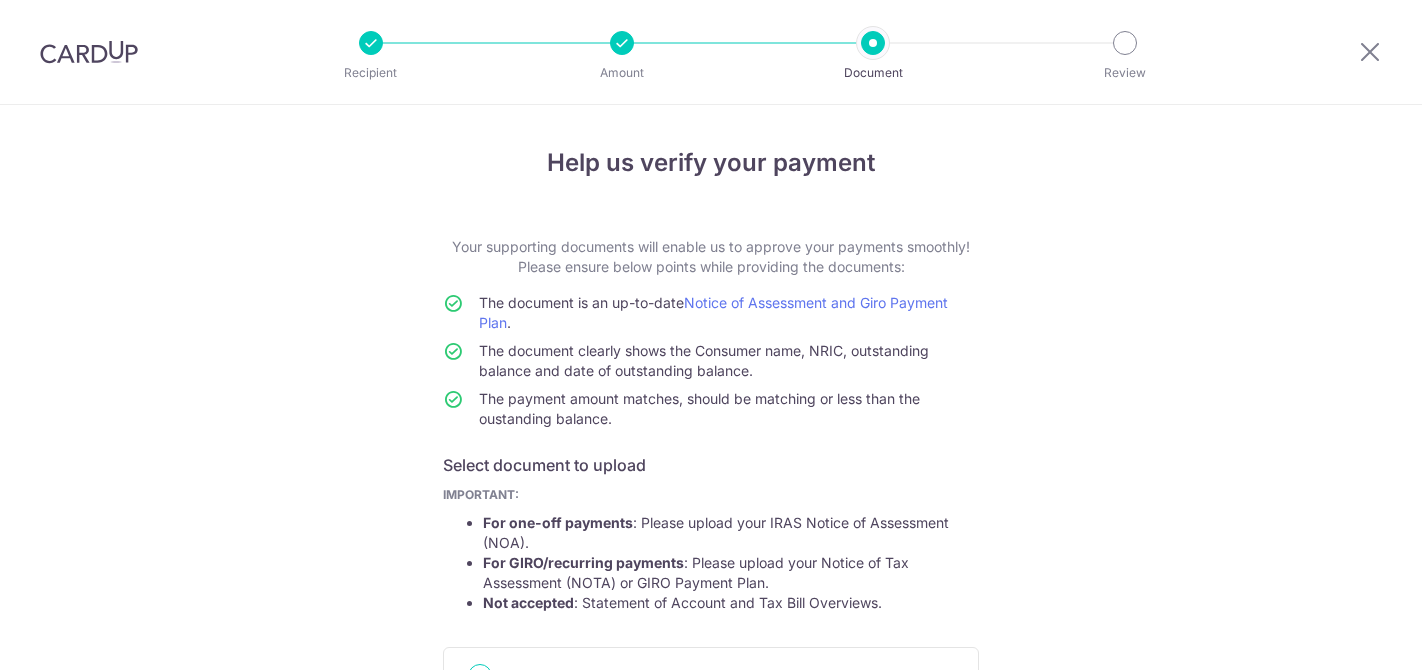 scroll, scrollTop: 0, scrollLeft: 0, axis: both 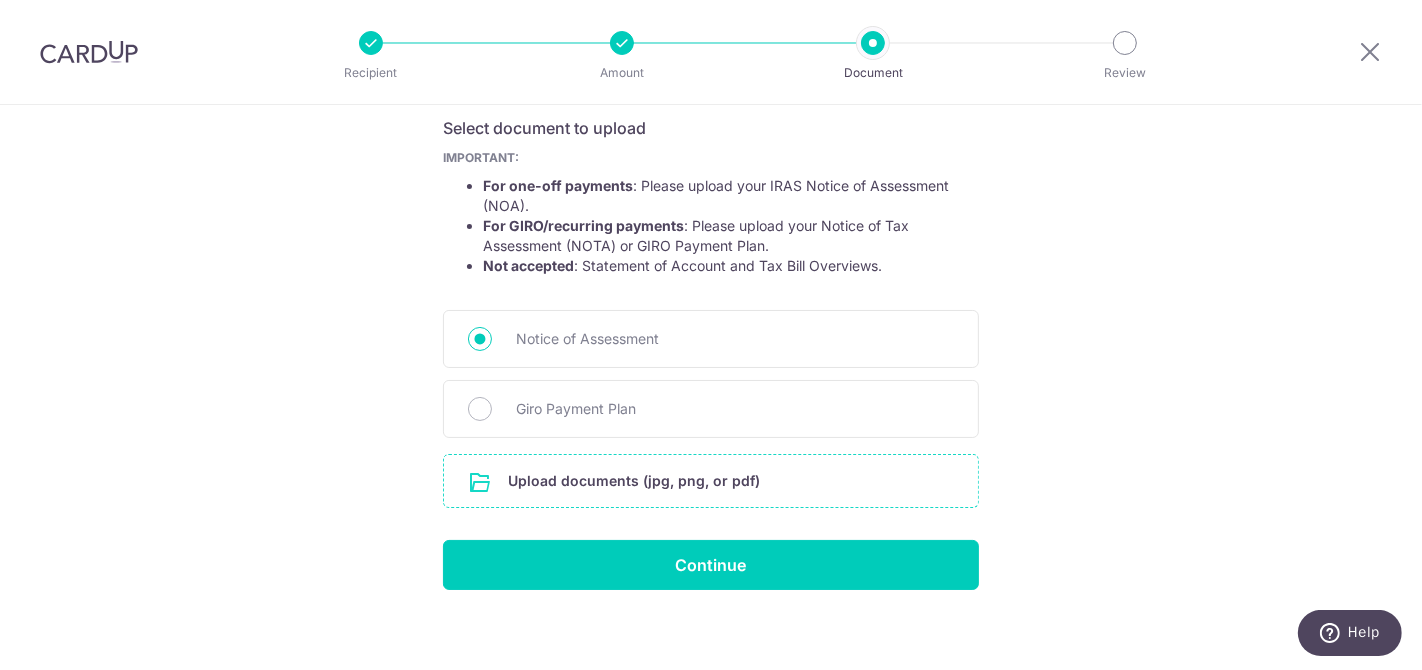 click at bounding box center [711, 481] 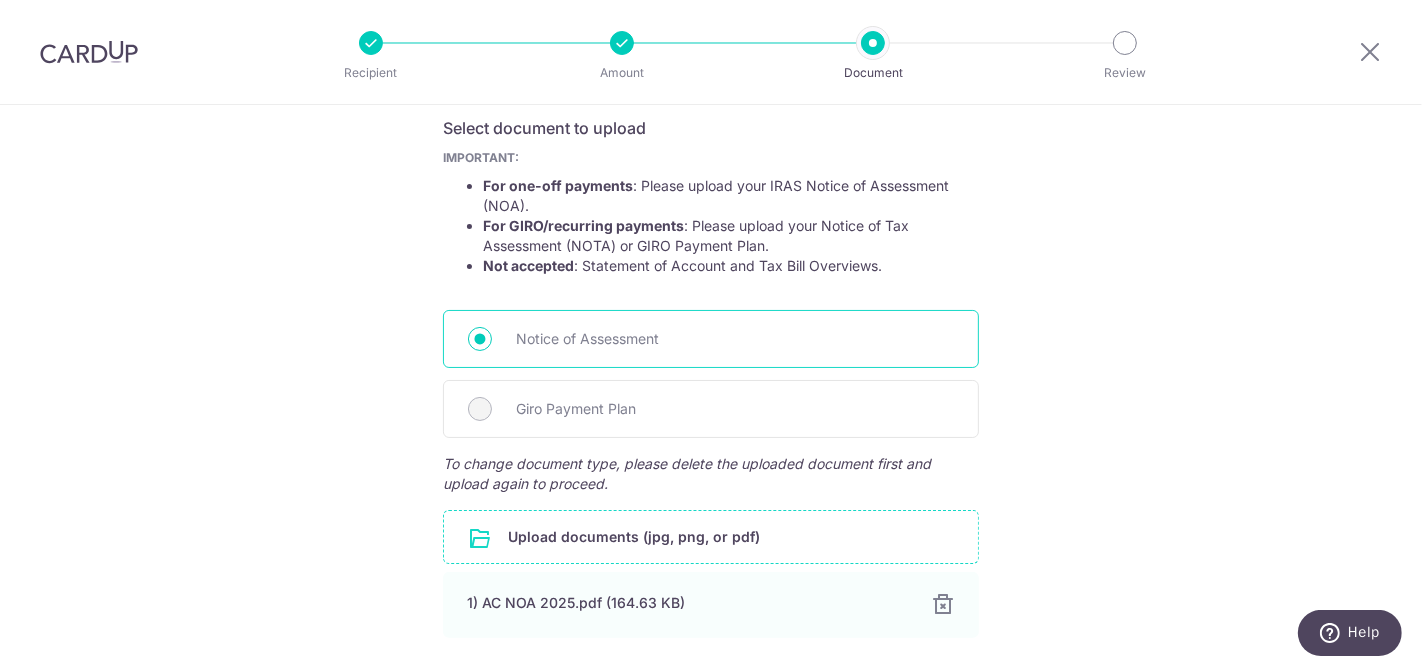 scroll, scrollTop: 455, scrollLeft: 0, axis: vertical 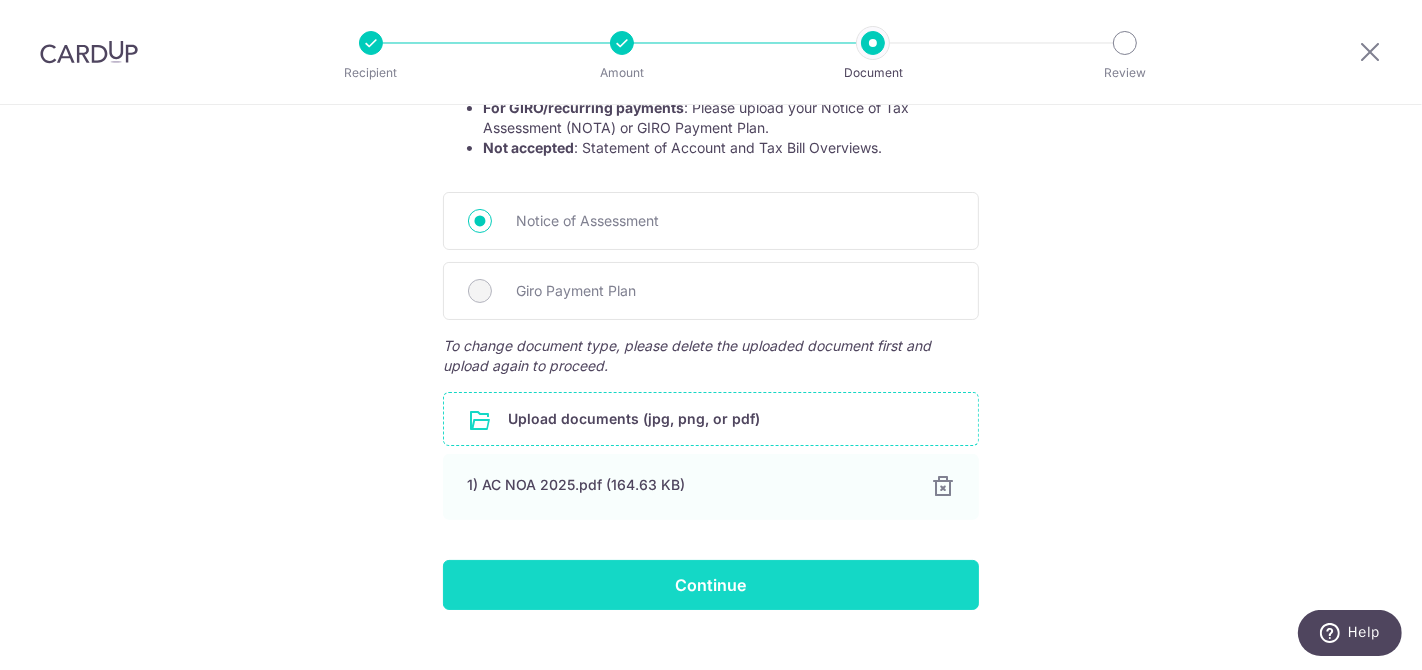 click on "Continue" at bounding box center (711, 585) 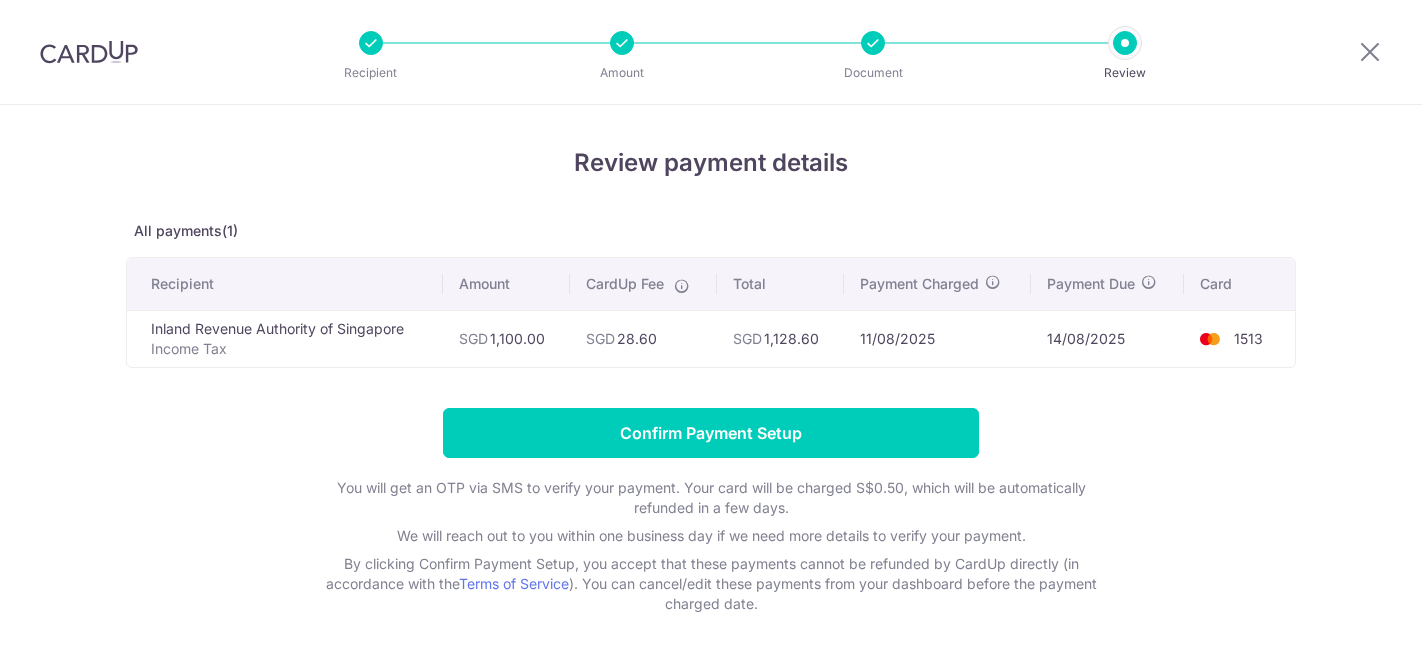 scroll, scrollTop: 0, scrollLeft: 0, axis: both 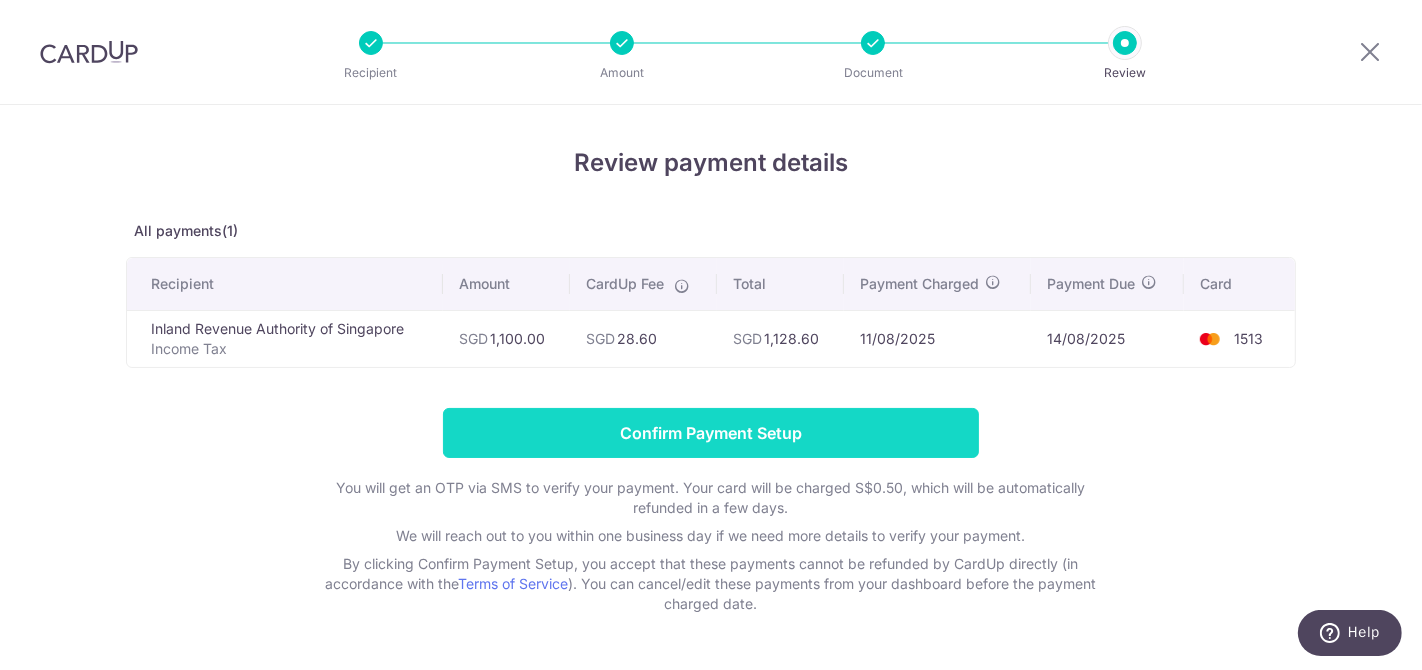 click on "Confirm Payment Setup" at bounding box center [711, 433] 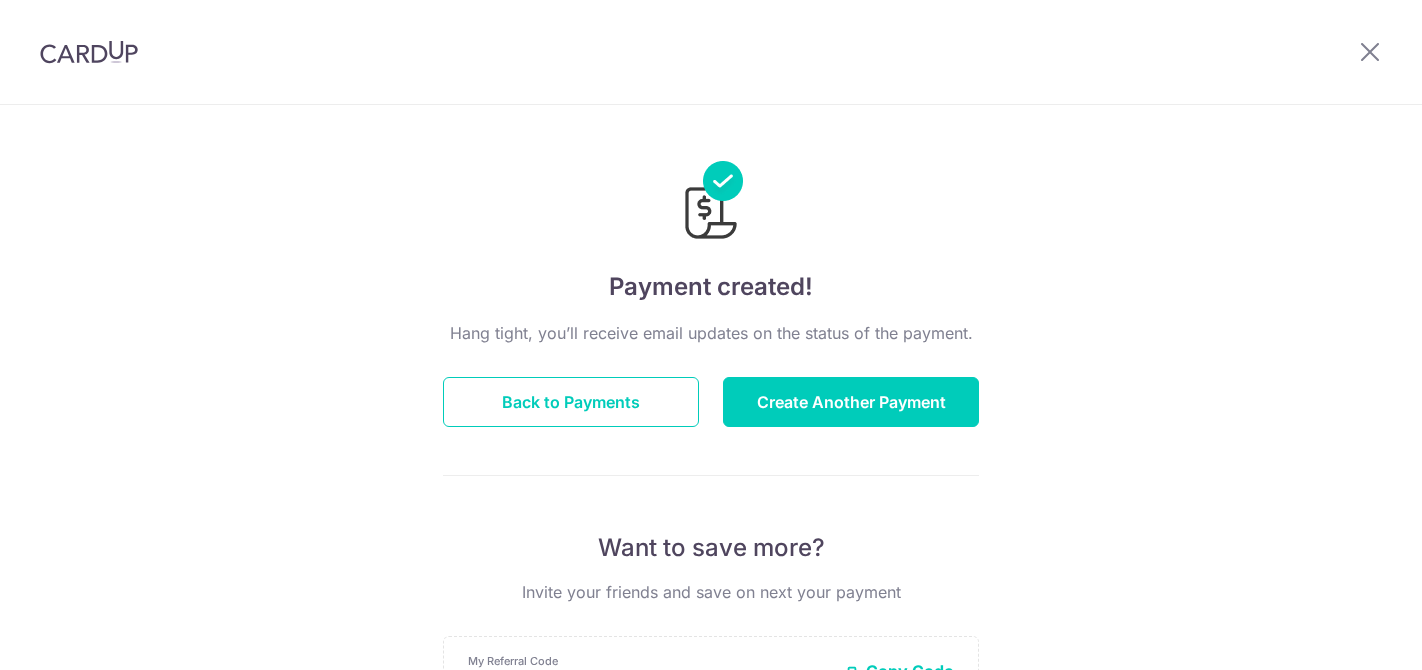 scroll, scrollTop: 0, scrollLeft: 0, axis: both 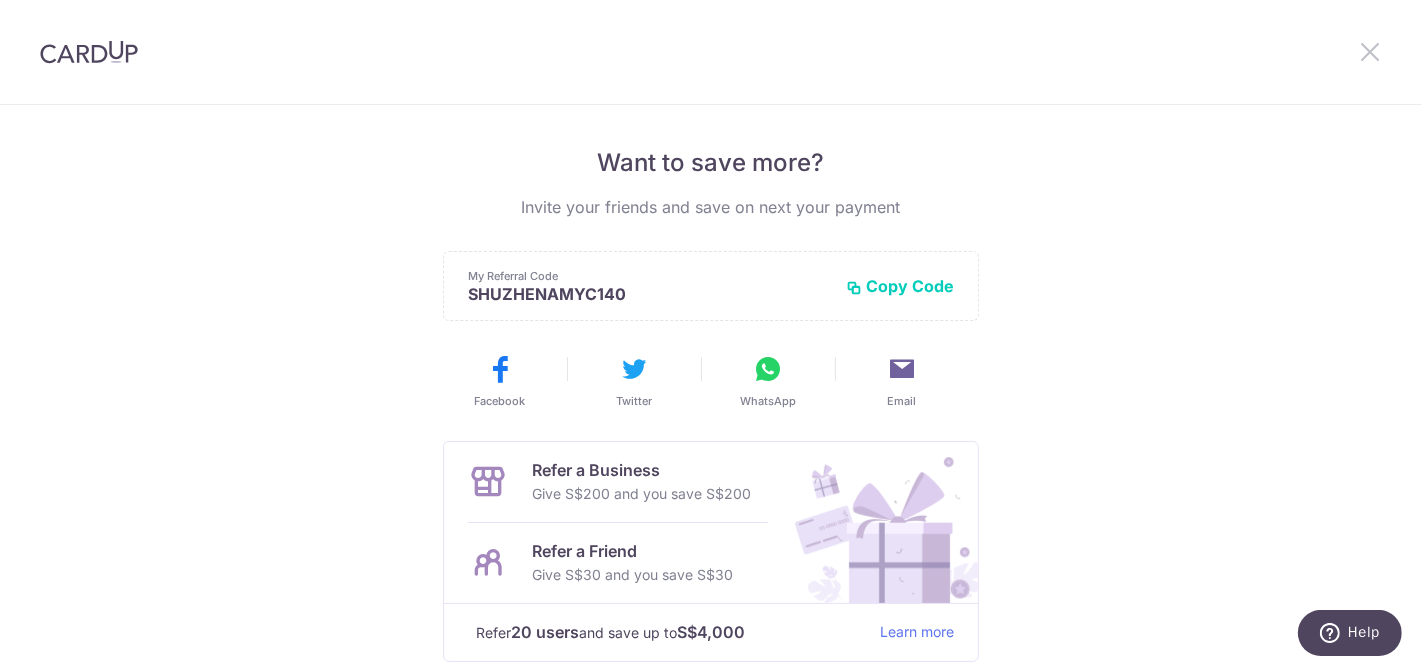 click at bounding box center (1370, 51) 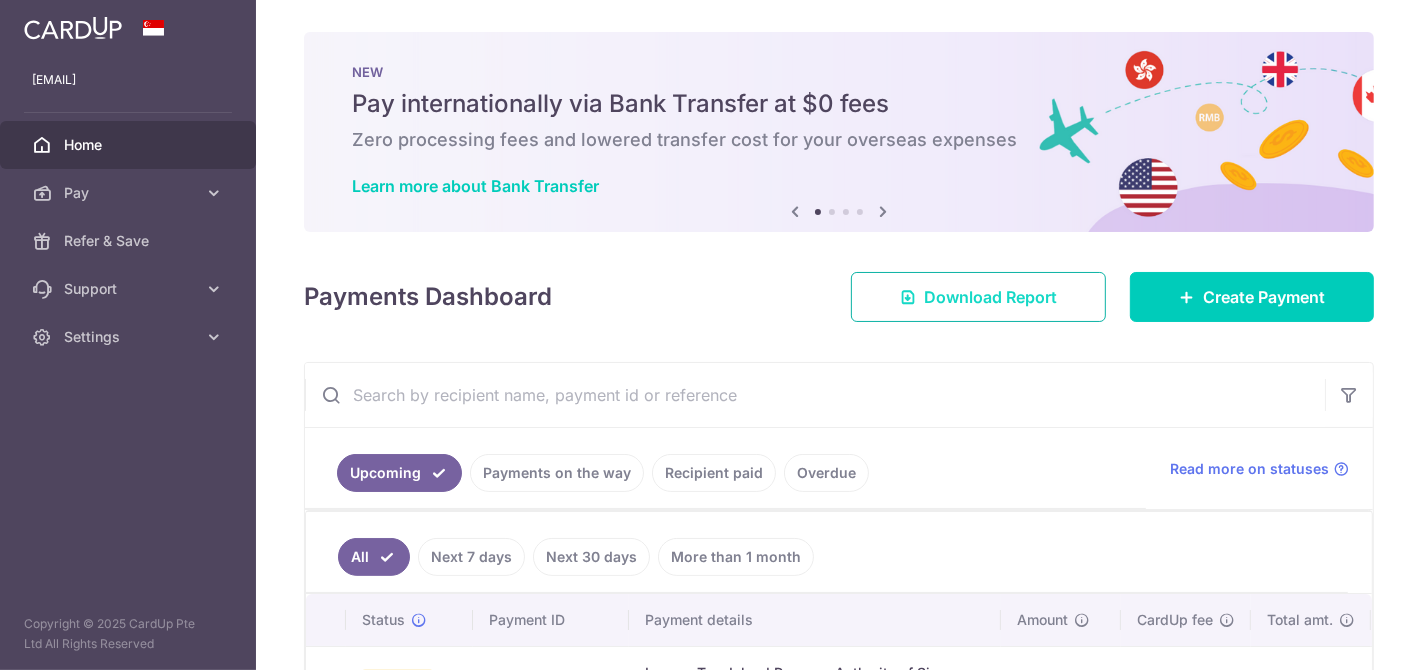 scroll, scrollTop: 0, scrollLeft: 0, axis: both 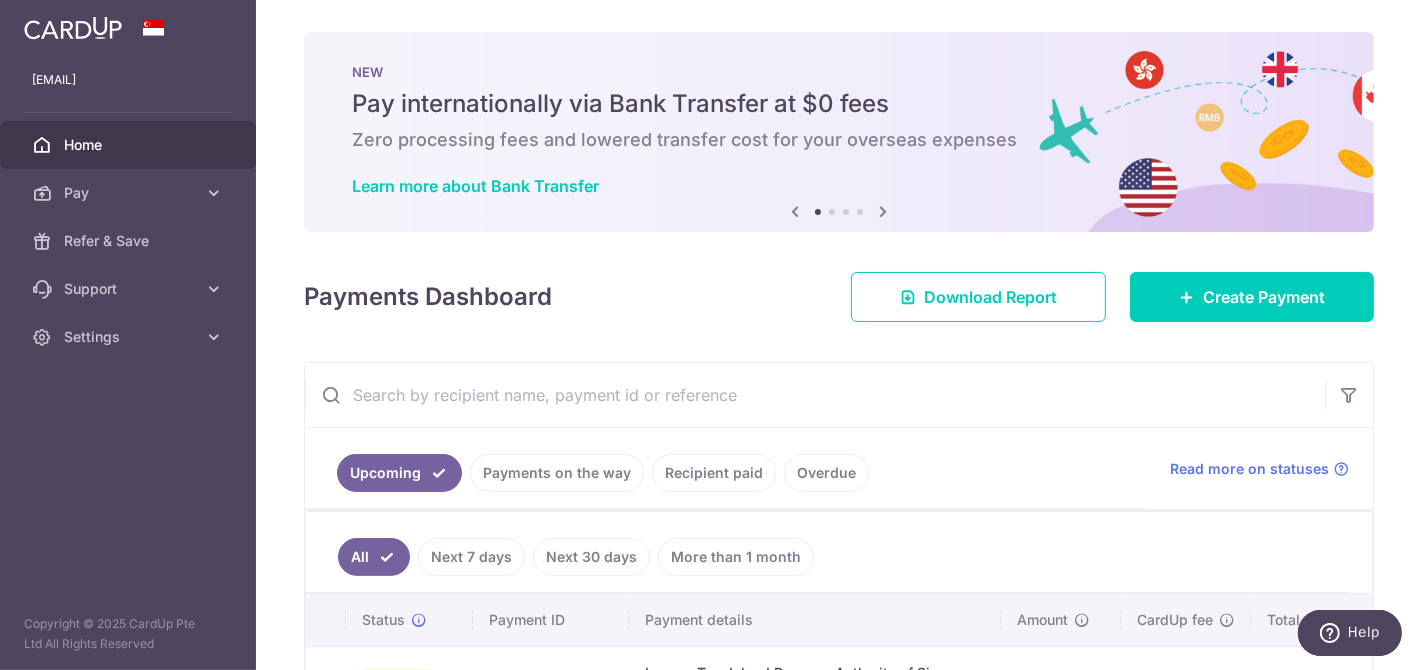 click on "×
Pause Schedule
Pause all future payments in this series
Pause just this one payment
By clicking below, you confirm you are pausing this payment to   on  . Payments can be unpaused at anytime prior to payment taken date.
Confirm
Cancel Schedule
Cancel all future payments in this series
Cancel just this one payment
Confirm
Approve Payment
Recipient Bank Details" at bounding box center [839, 335] 